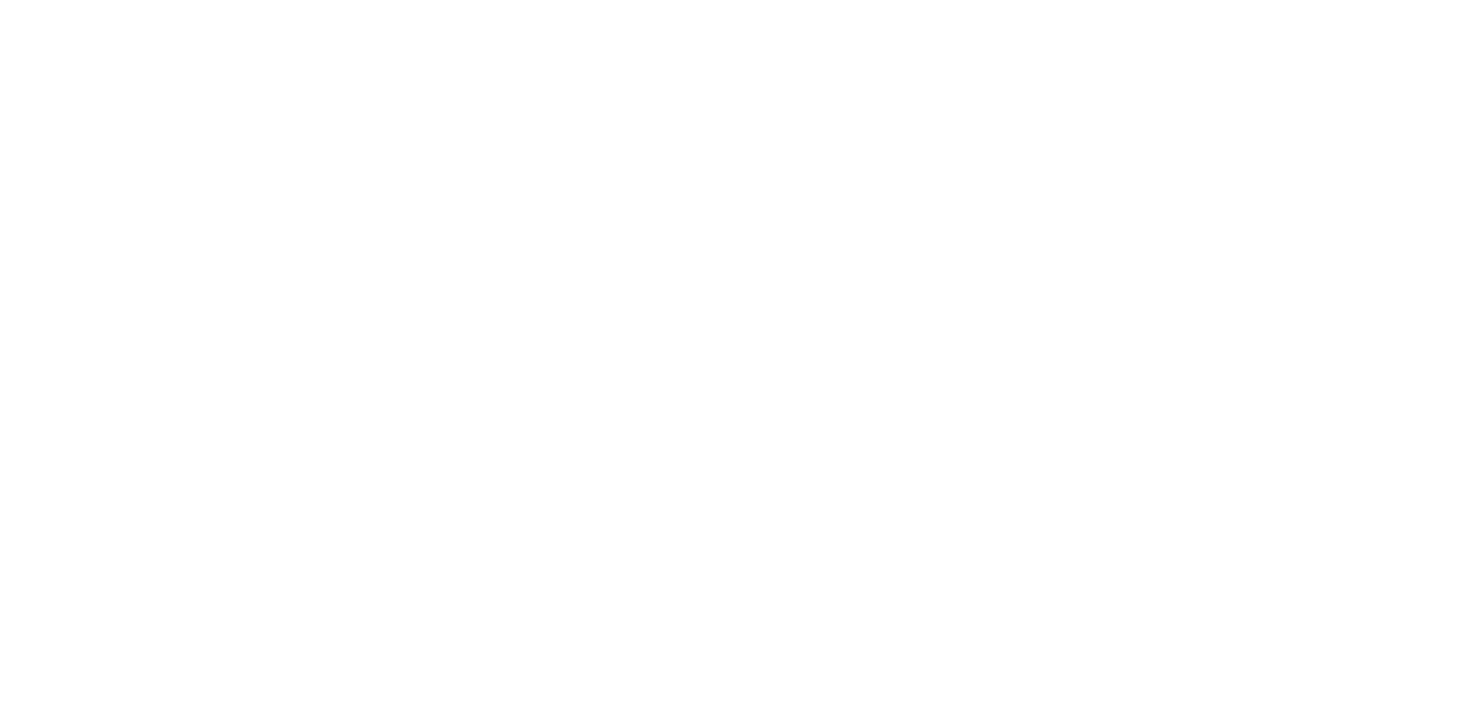 scroll, scrollTop: 0, scrollLeft: 0, axis: both 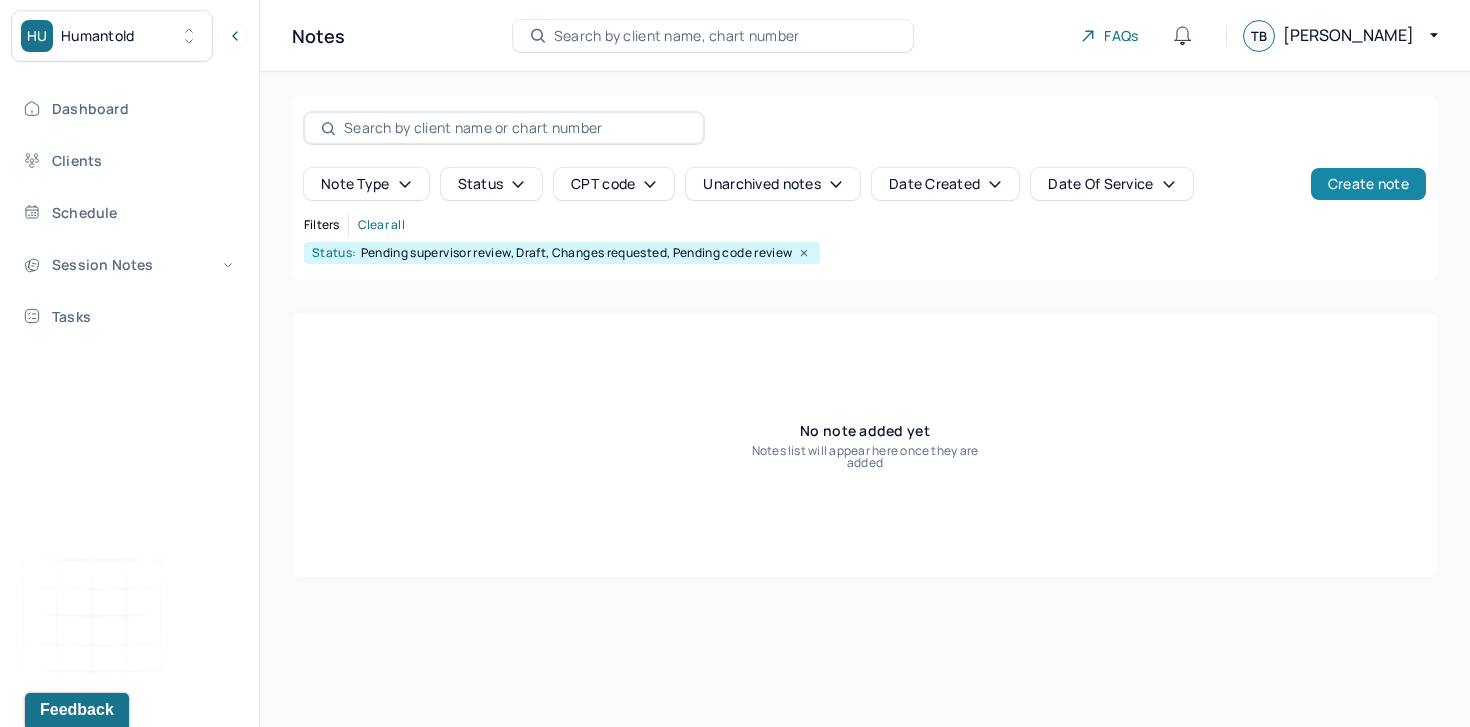 click on "Create note" at bounding box center [1368, 184] 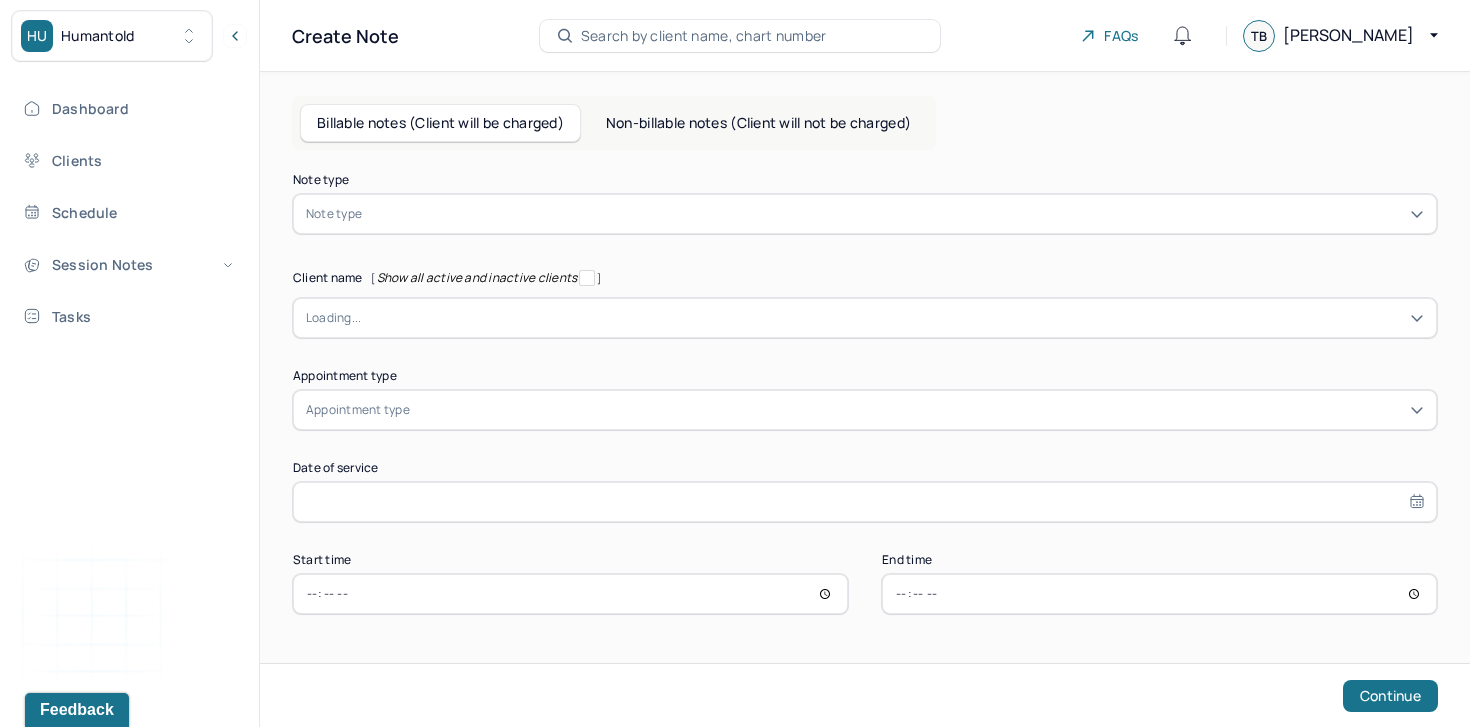 click at bounding box center (895, 214) 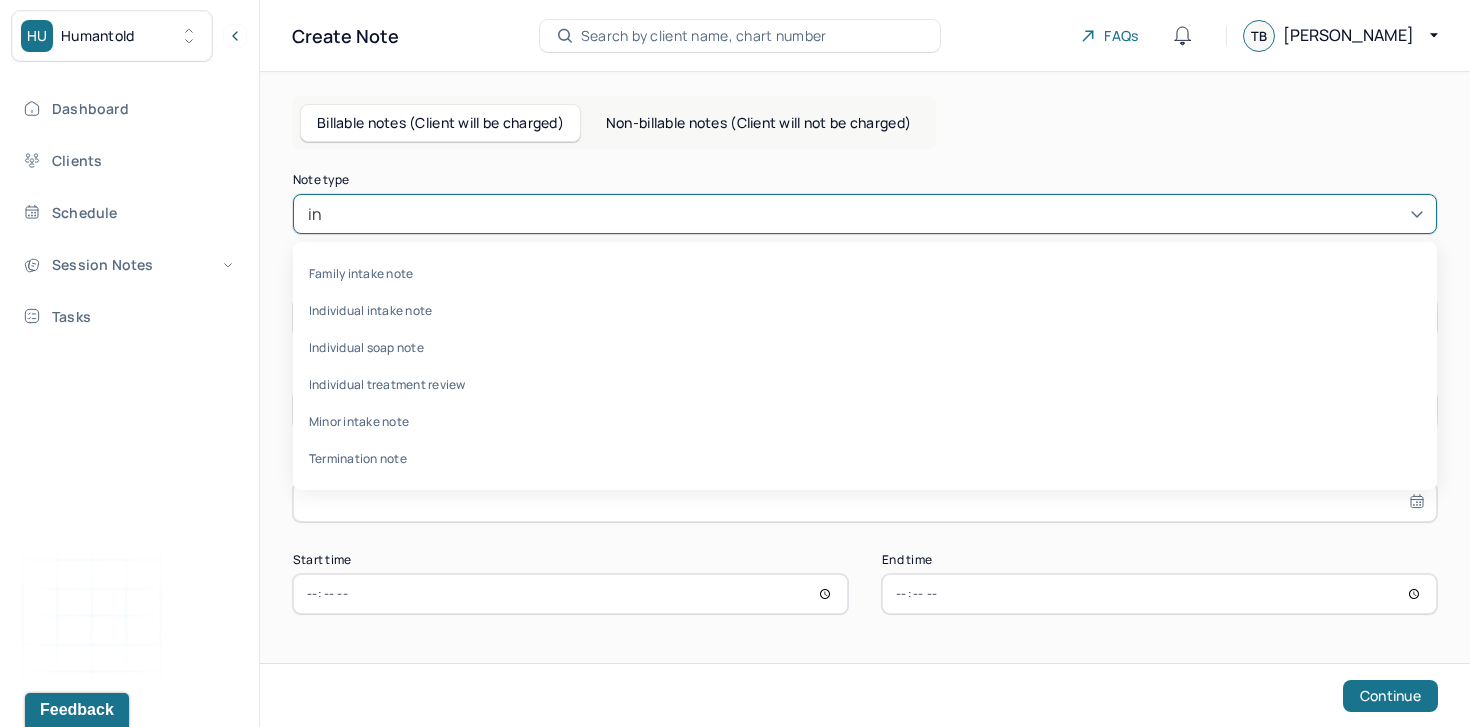 type on "ind" 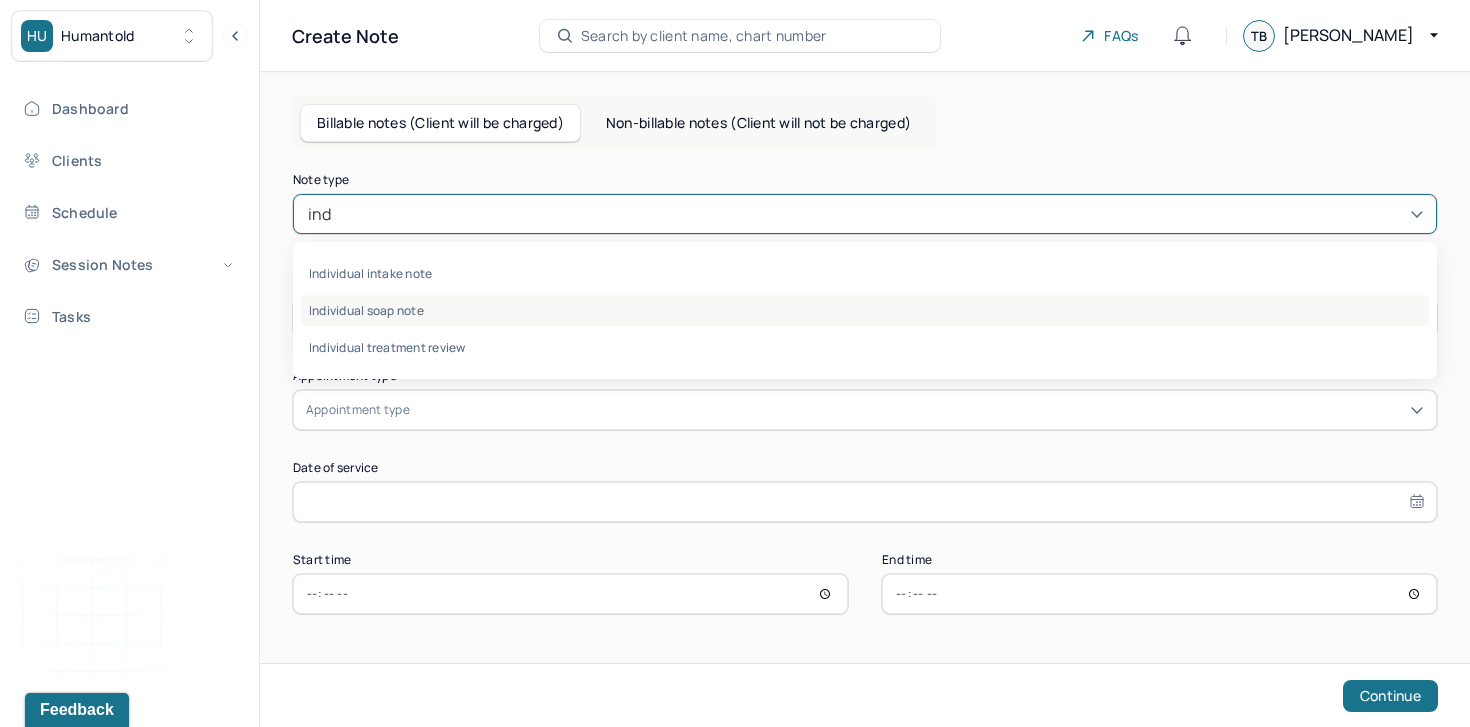 click on "Individual soap note" at bounding box center [865, 310] 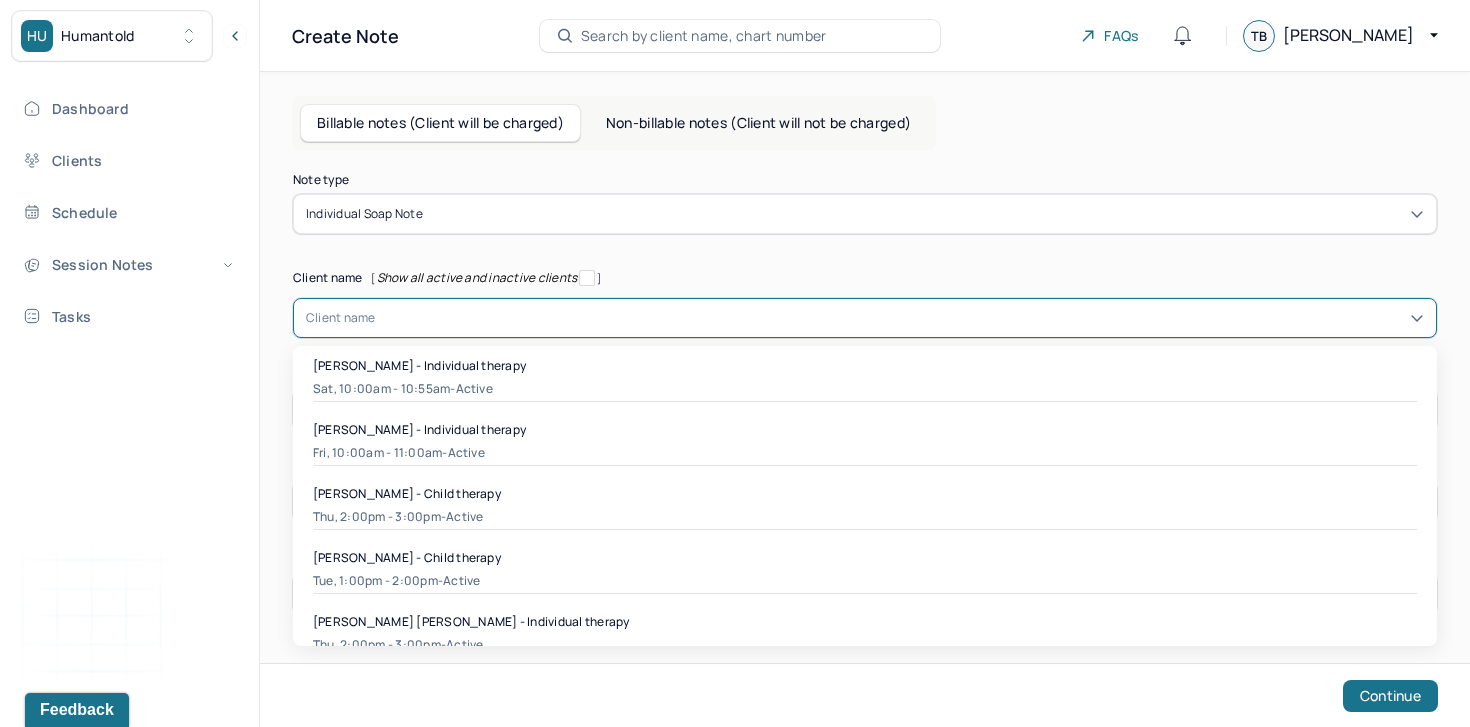 click at bounding box center [900, 318] 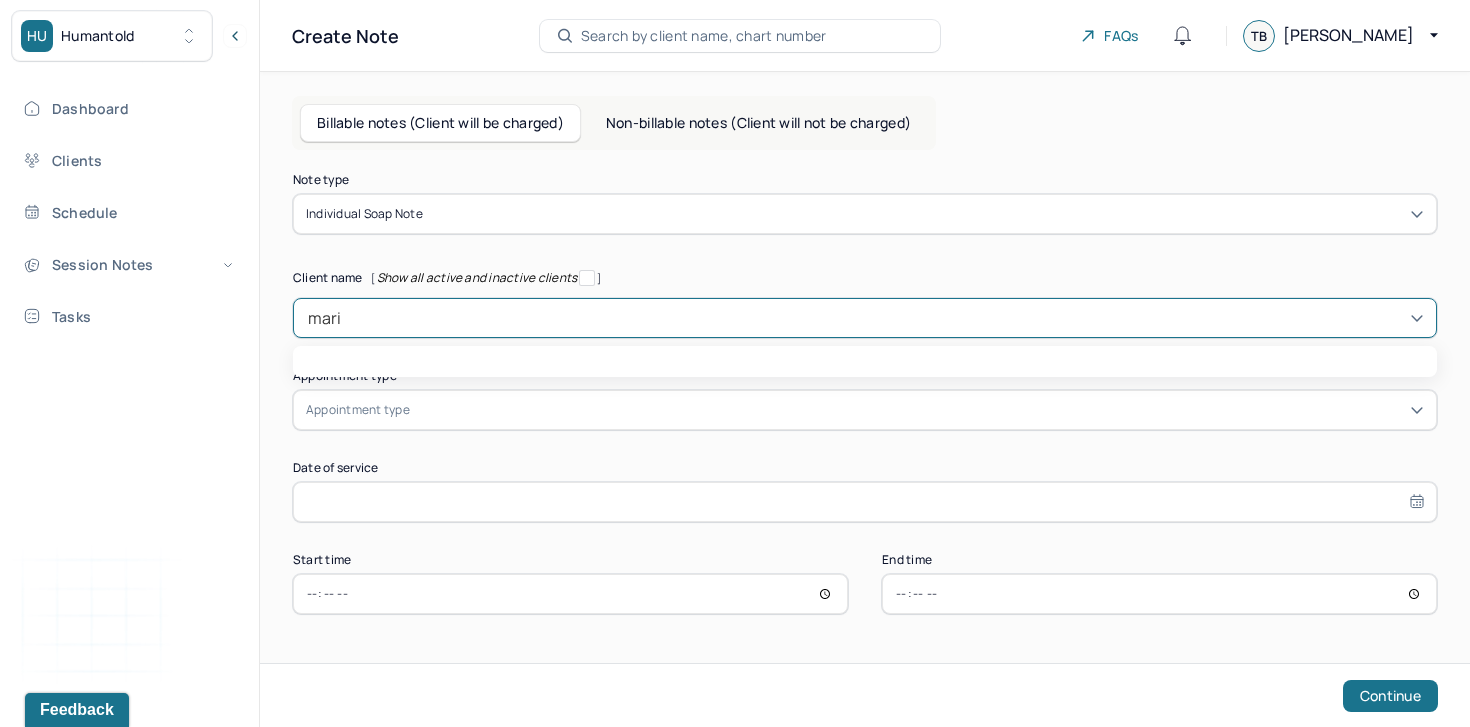 type on "maria" 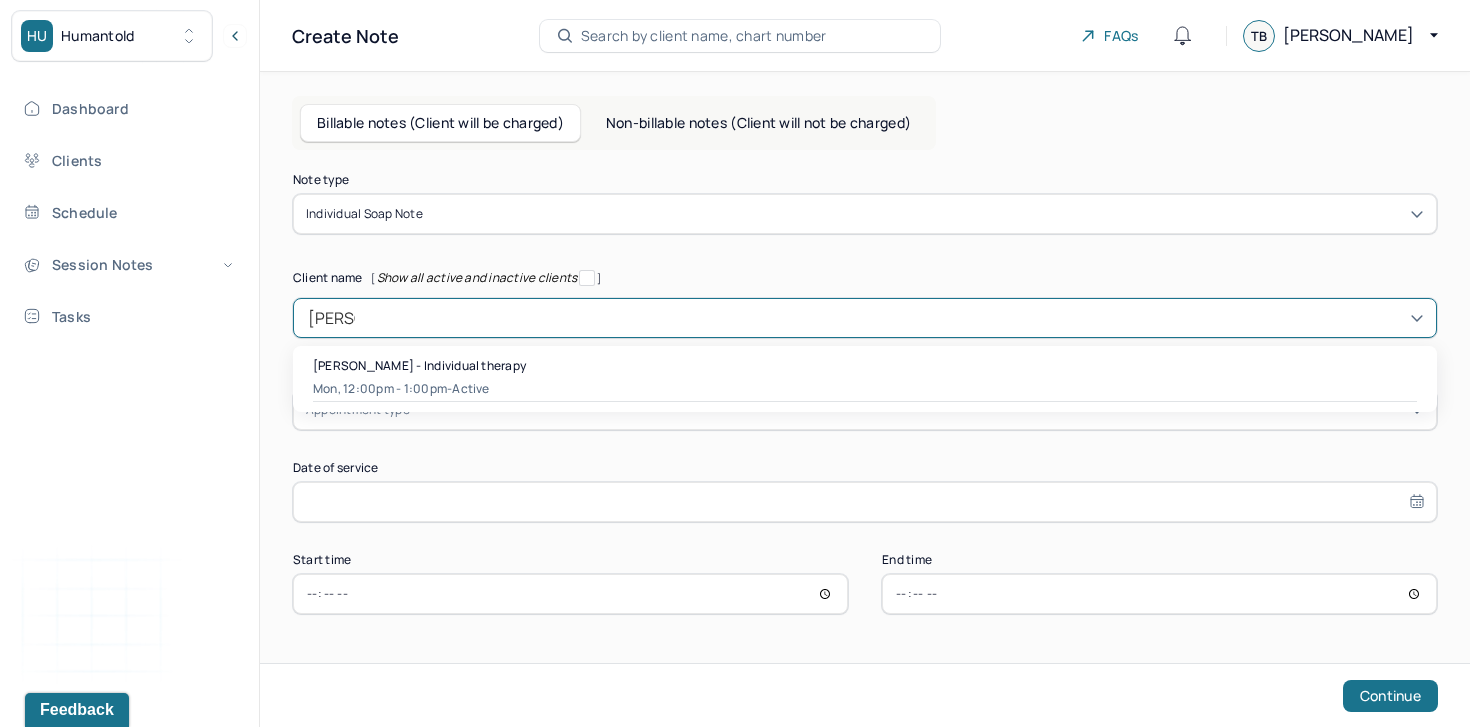 click on "Mon, 12:00pm - 1:00pm  -  active" at bounding box center [865, 389] 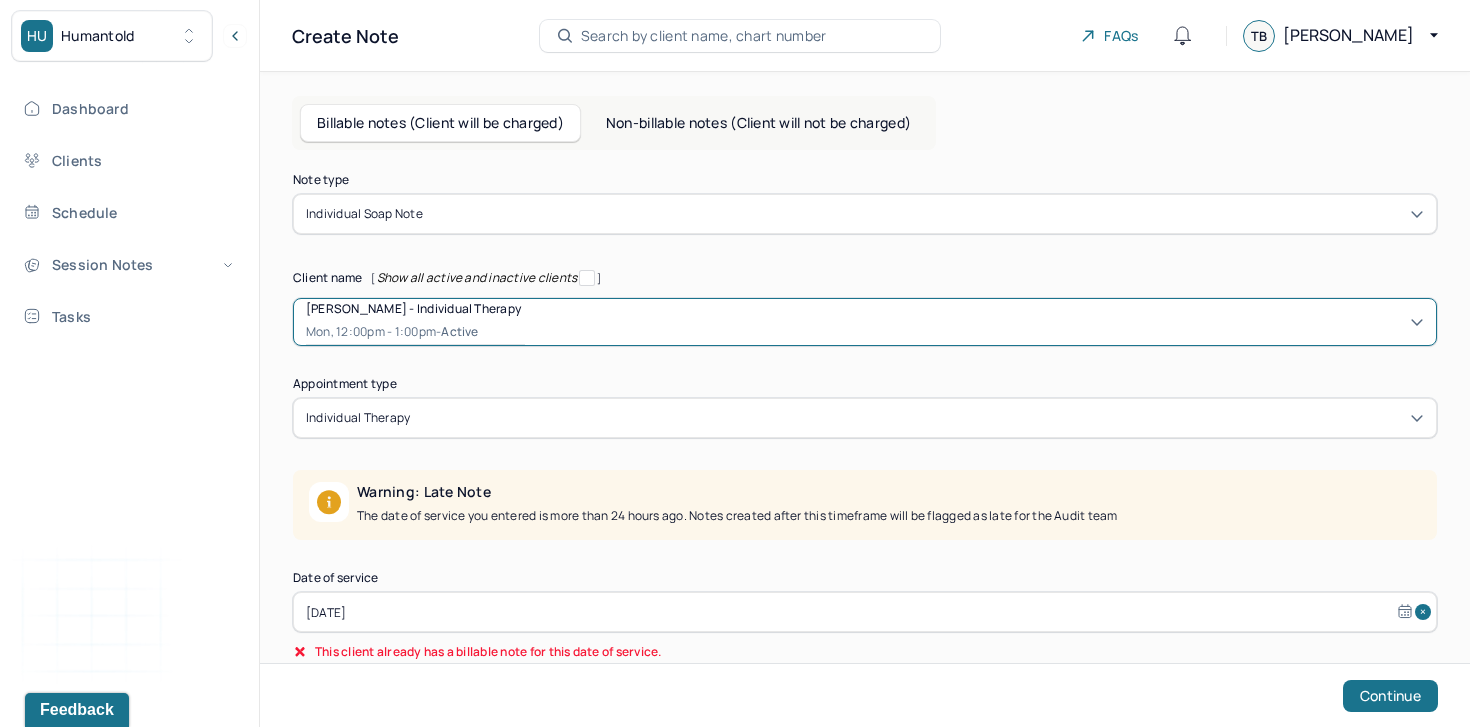 scroll, scrollTop: 134, scrollLeft: 0, axis: vertical 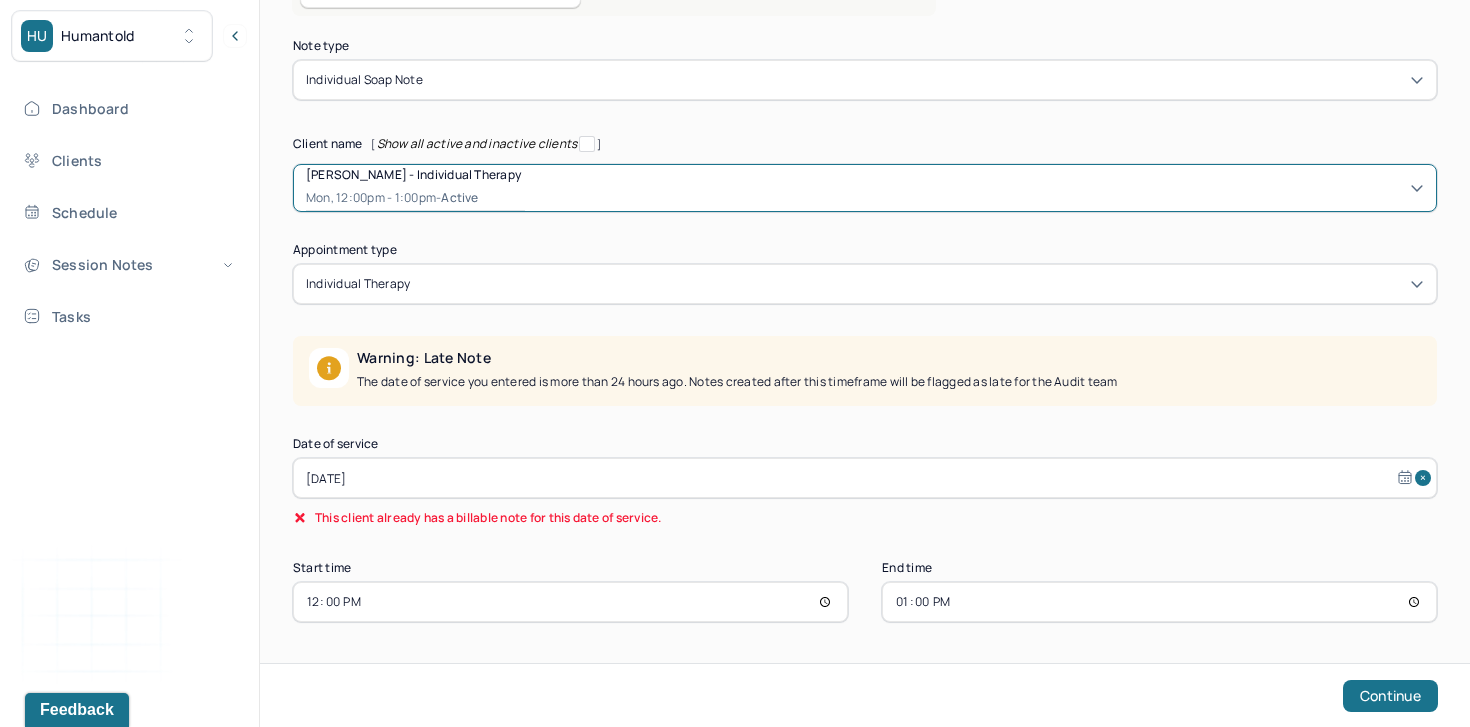 click on "Jun 30, 2025" at bounding box center (865, 478) 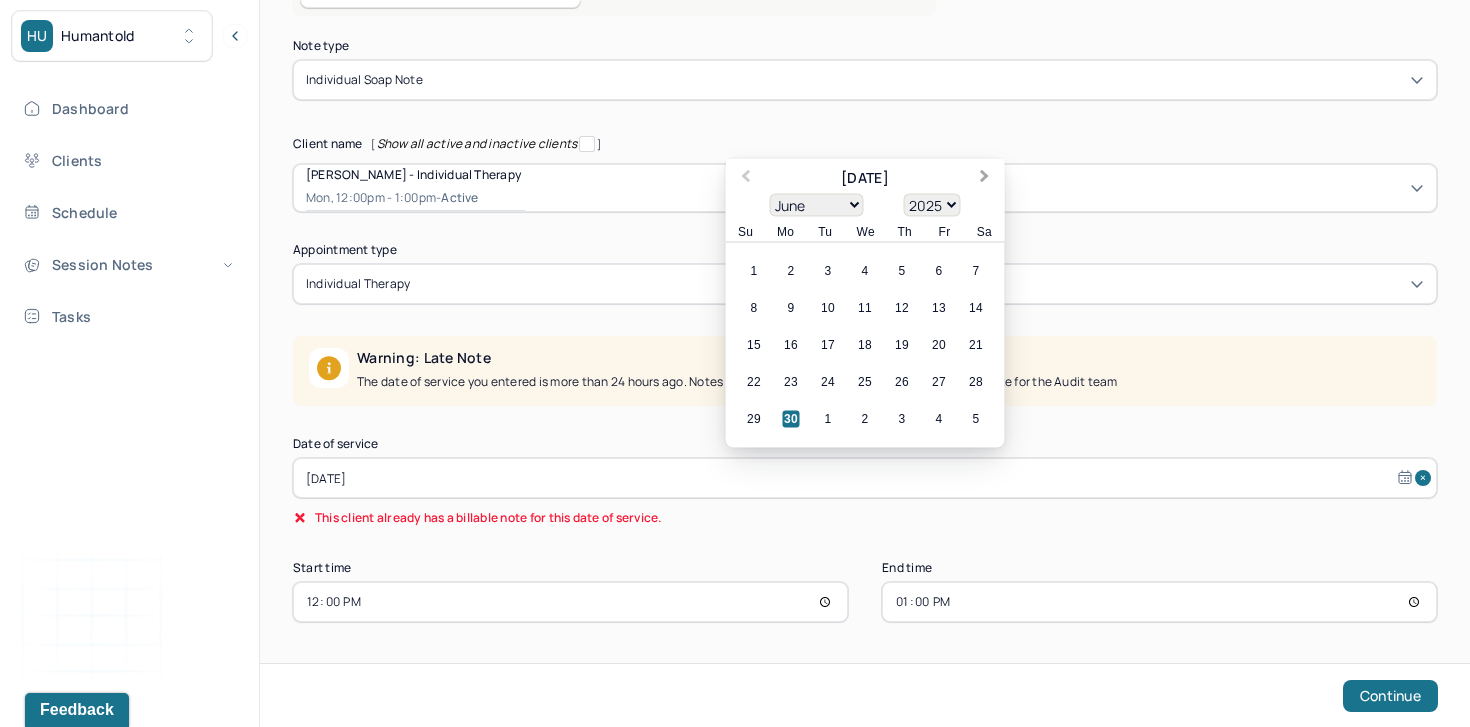 click on "Next Month" at bounding box center [987, 180] 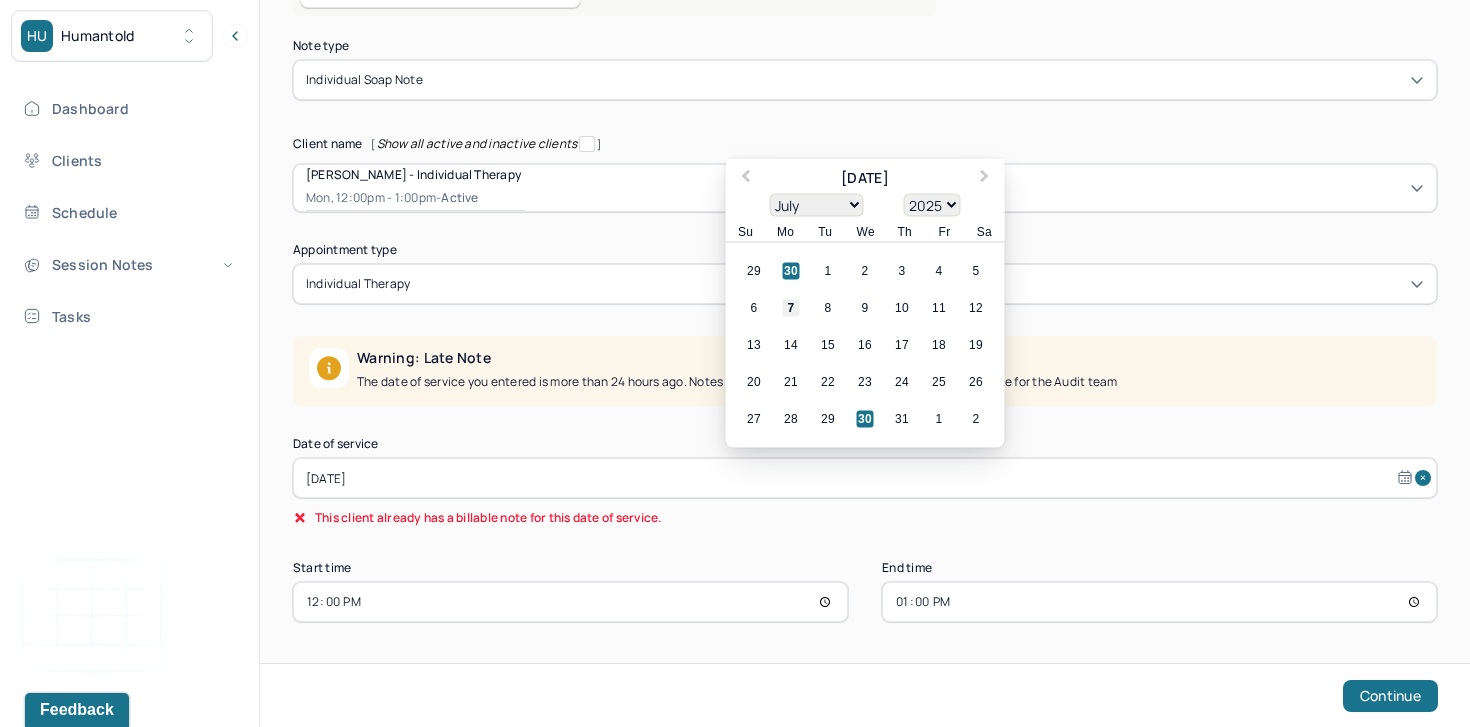 click on "7" at bounding box center [791, 308] 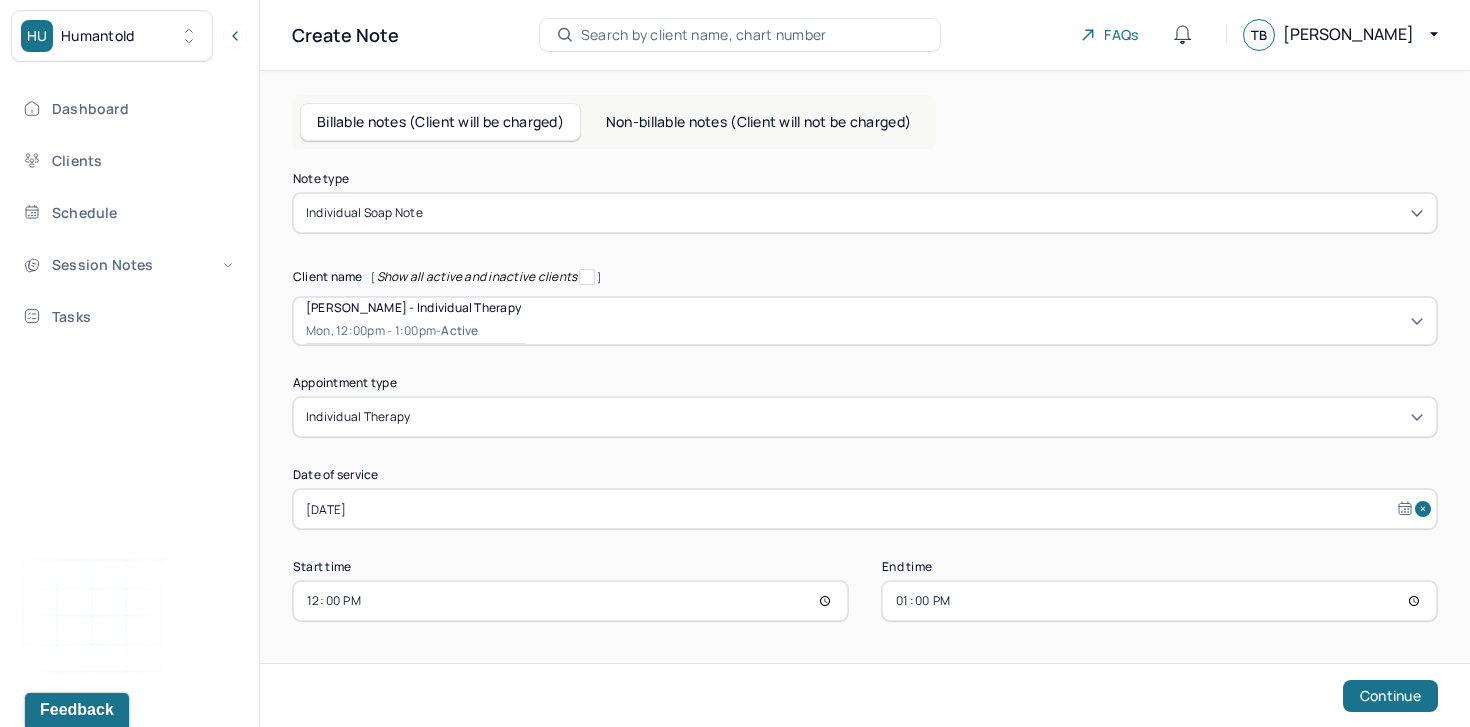 scroll, scrollTop: 0, scrollLeft: 0, axis: both 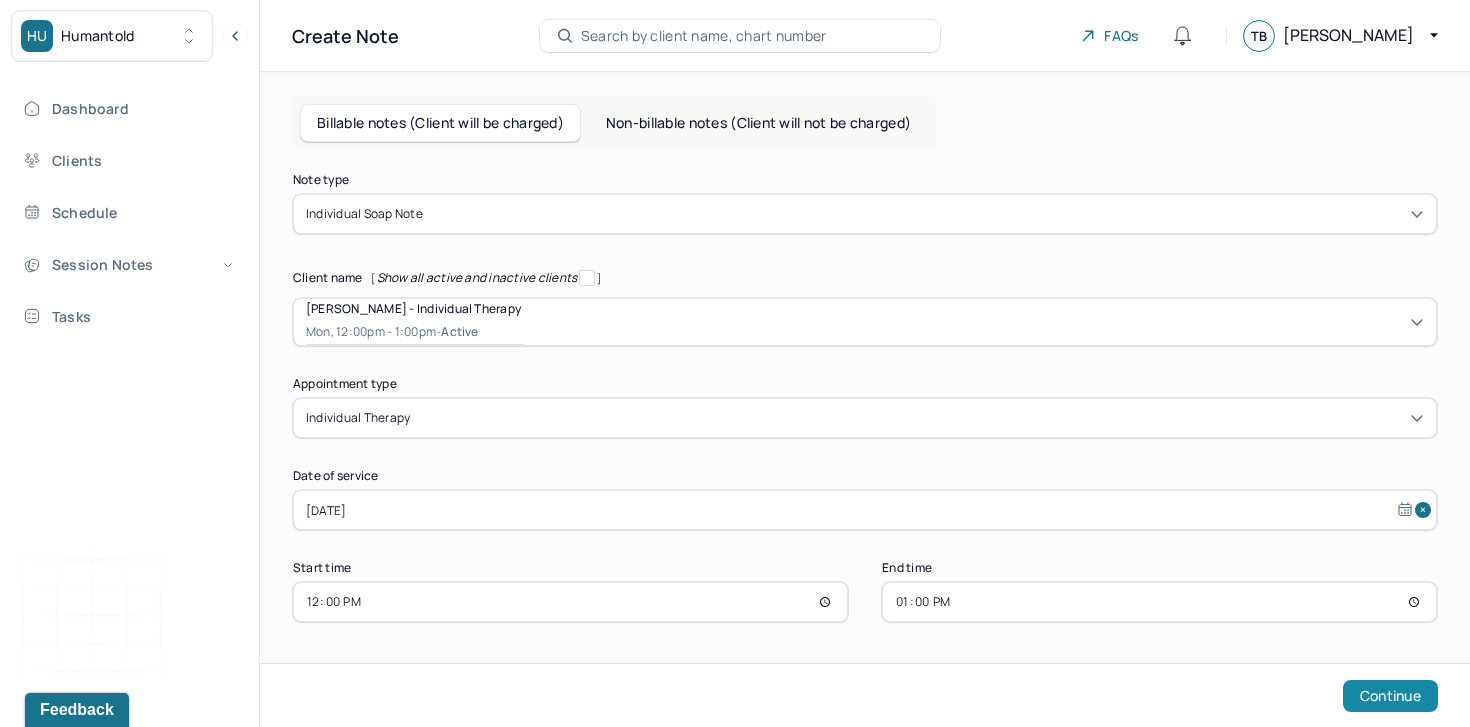 click on "Continue" at bounding box center (1390, 696) 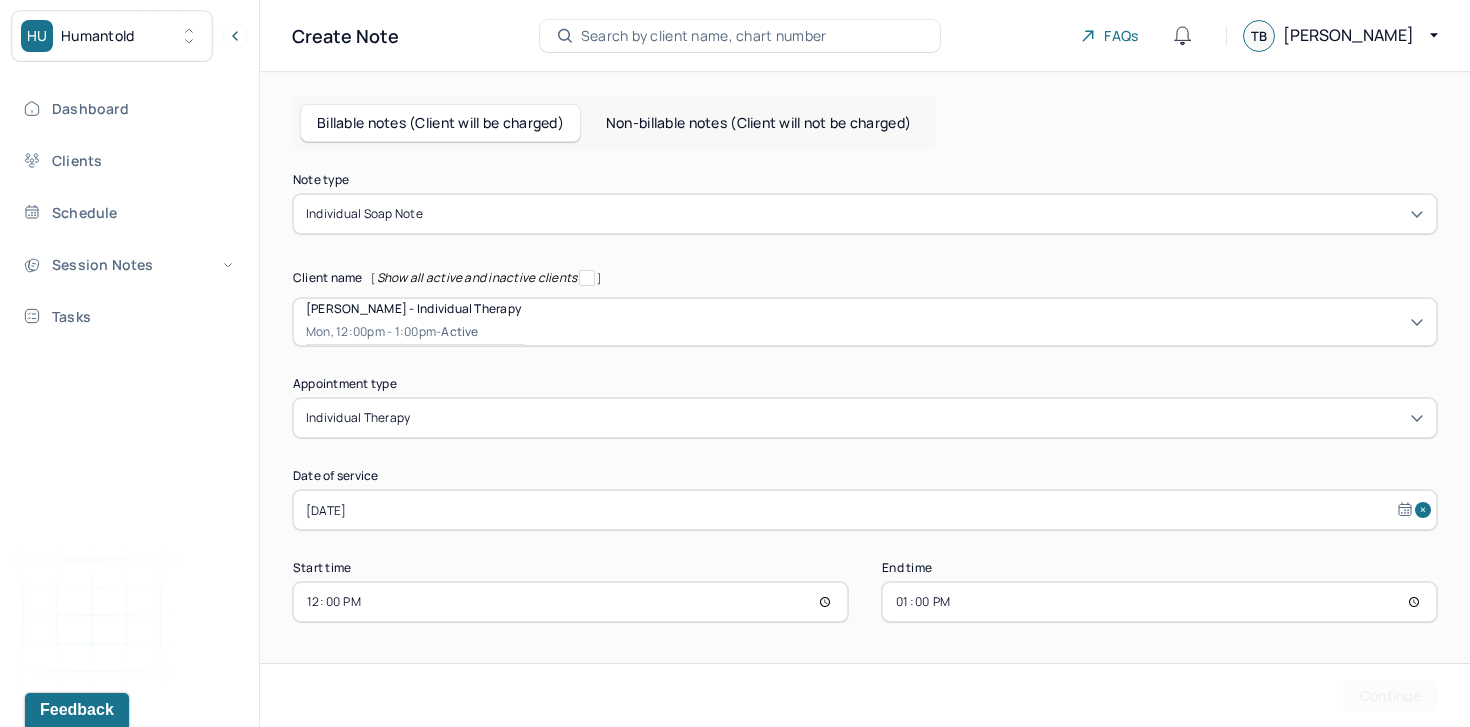 scroll, scrollTop: 0, scrollLeft: 0, axis: both 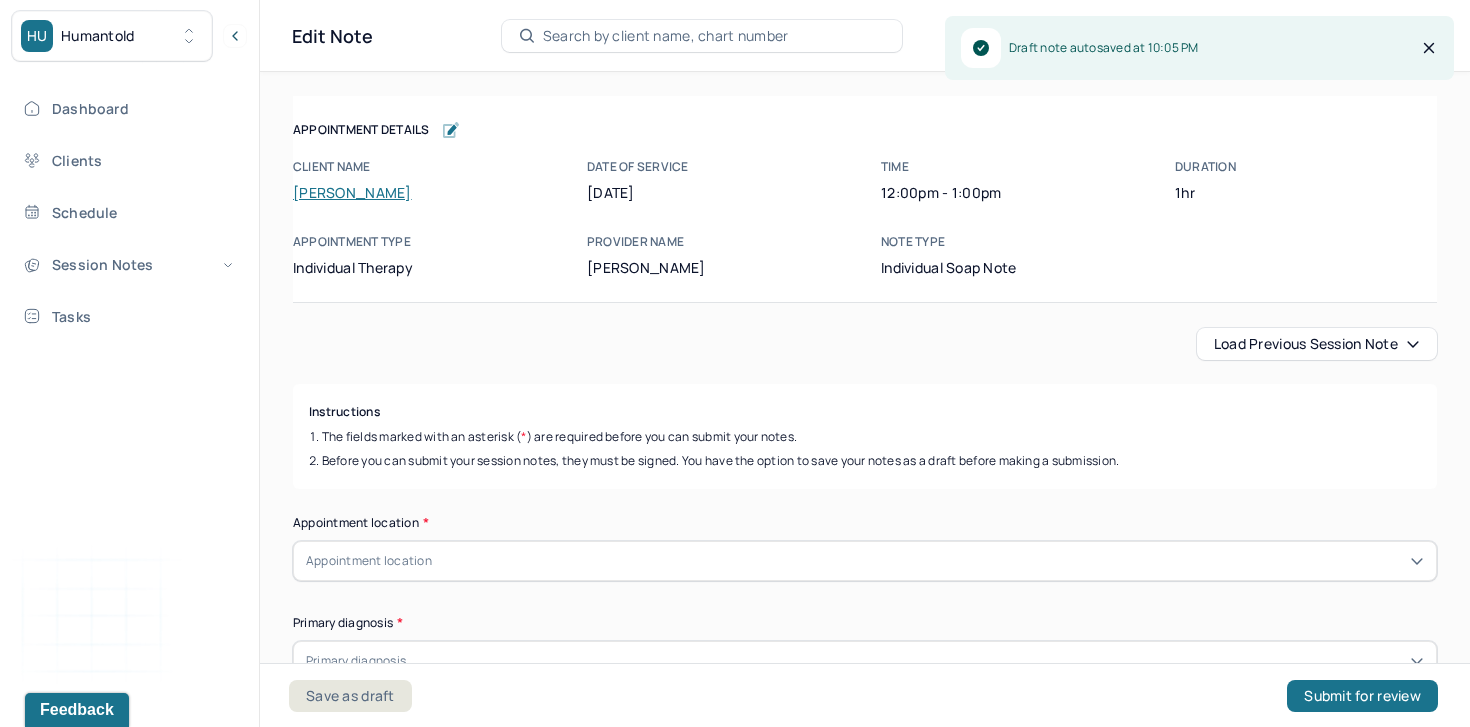click on "Load previous session note" at bounding box center (1317, 344) 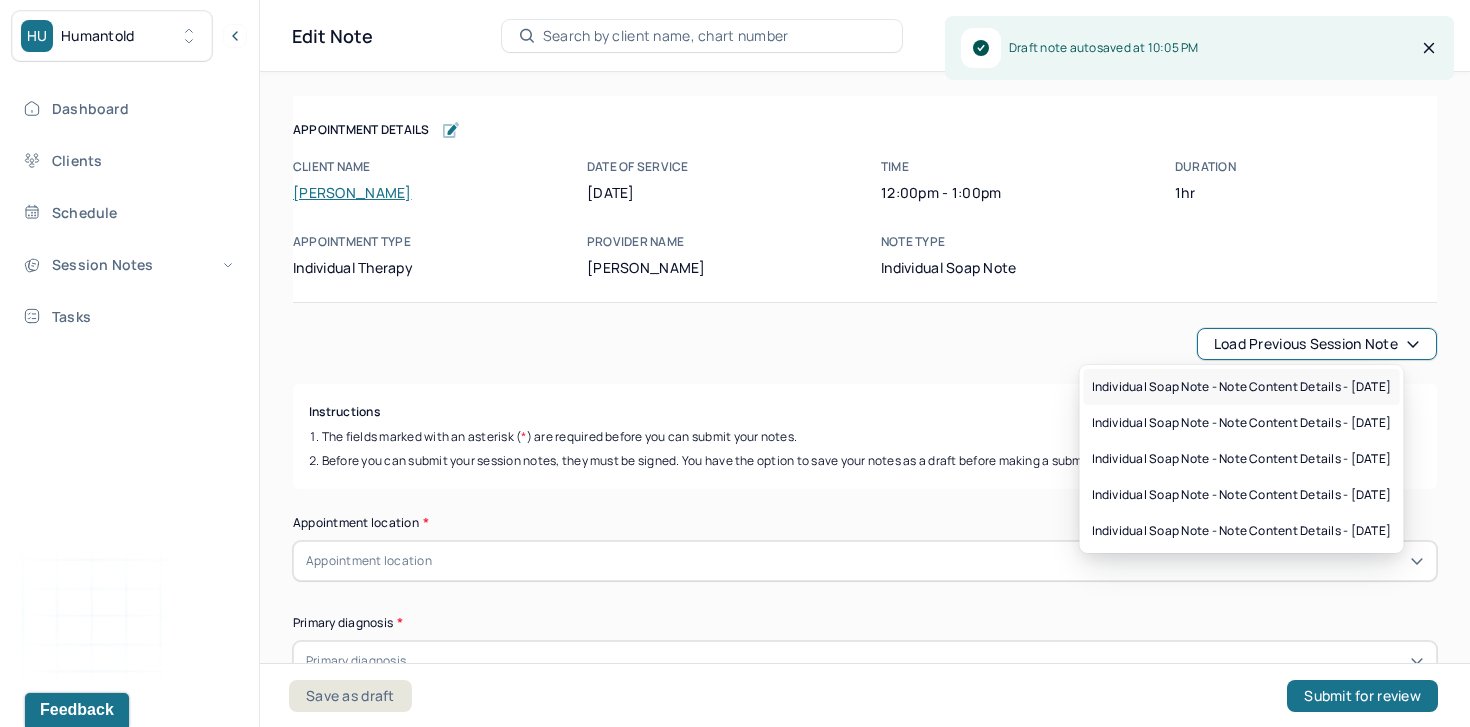 click on "Individual soap note   - Note content Details -   06/30/2025" at bounding box center (1242, 387) 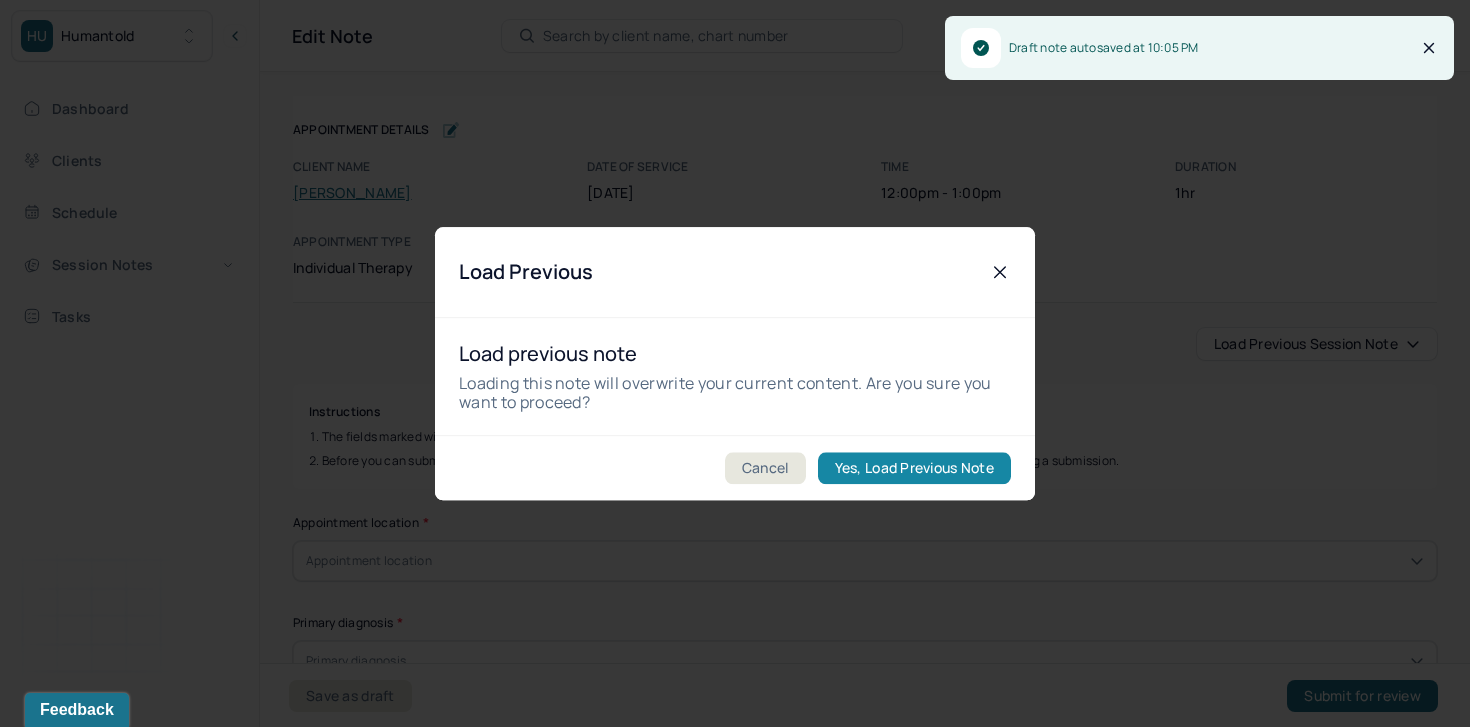 click on "Yes, Load Previous Note" at bounding box center [914, 468] 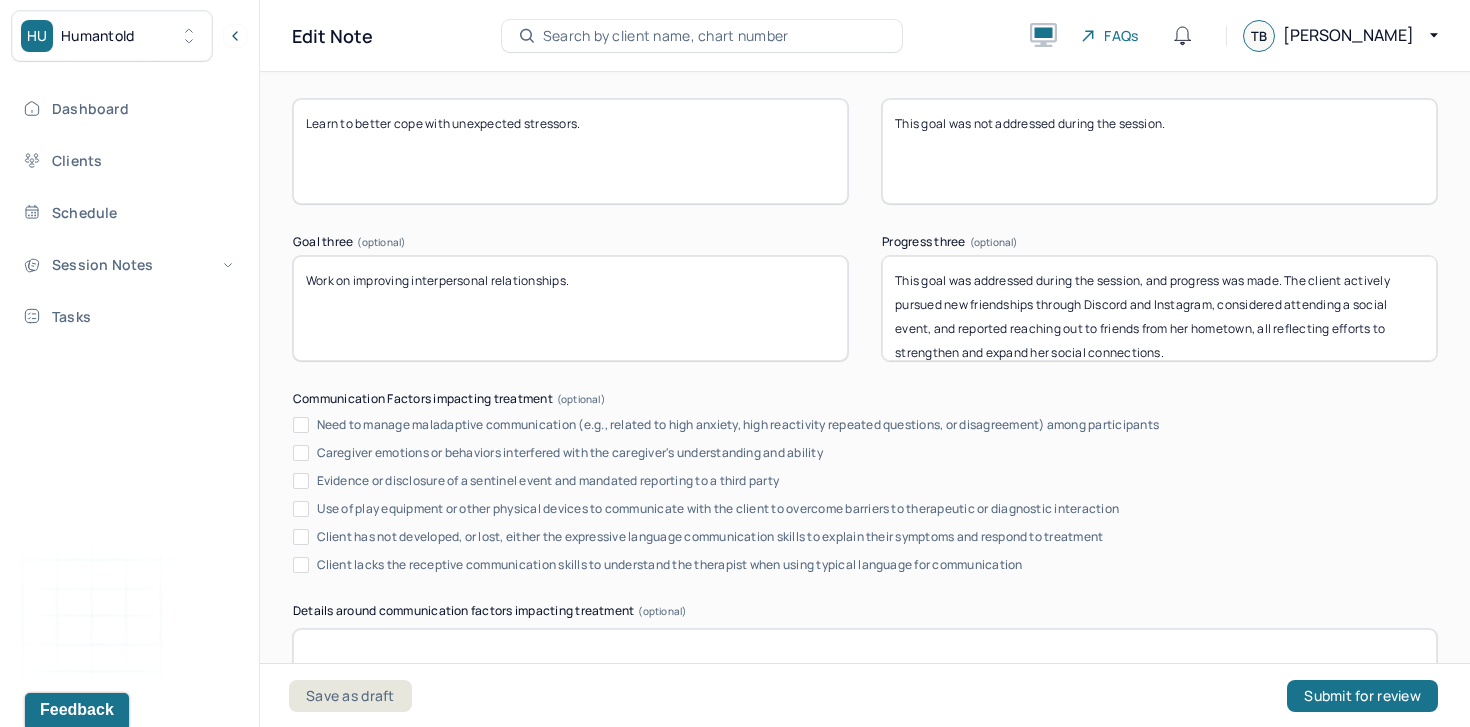 scroll, scrollTop: 3296, scrollLeft: 0, axis: vertical 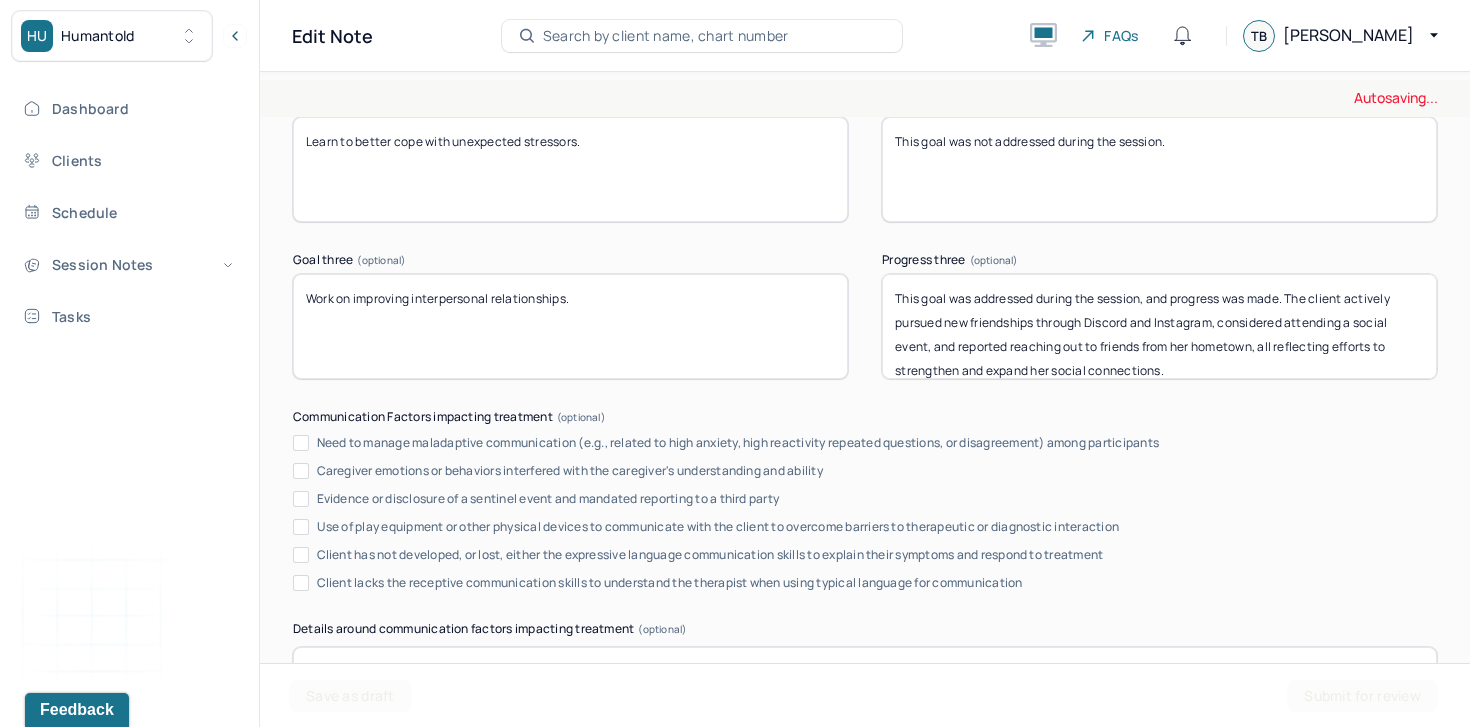 click on "This goal was addressed during the session, and progress was made. The client actively pursued new friendships through Discord and Instagram, considered attending a social event, and reported reaching out to friends from her hometown, all reflecting efforts to strengthen and expand her social connections." at bounding box center [1159, 326] 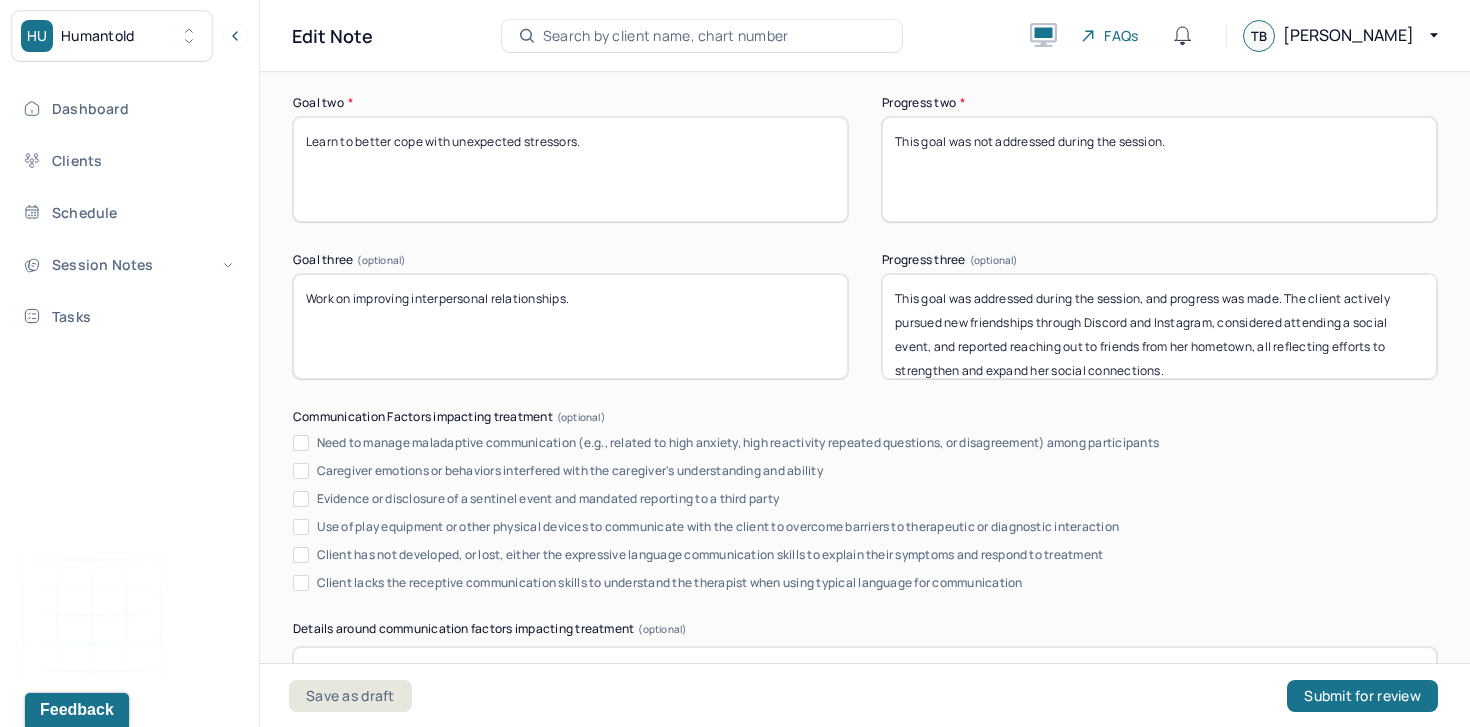 click on "This goal was addressed during the session, and progress was made. The client actively pursued new friendships through Discord and Instagram, considered attending a social event, and reported reaching out to friends from her hometown, all reflecting efforts to strengthen and expand her social connections." at bounding box center (1159, 326) 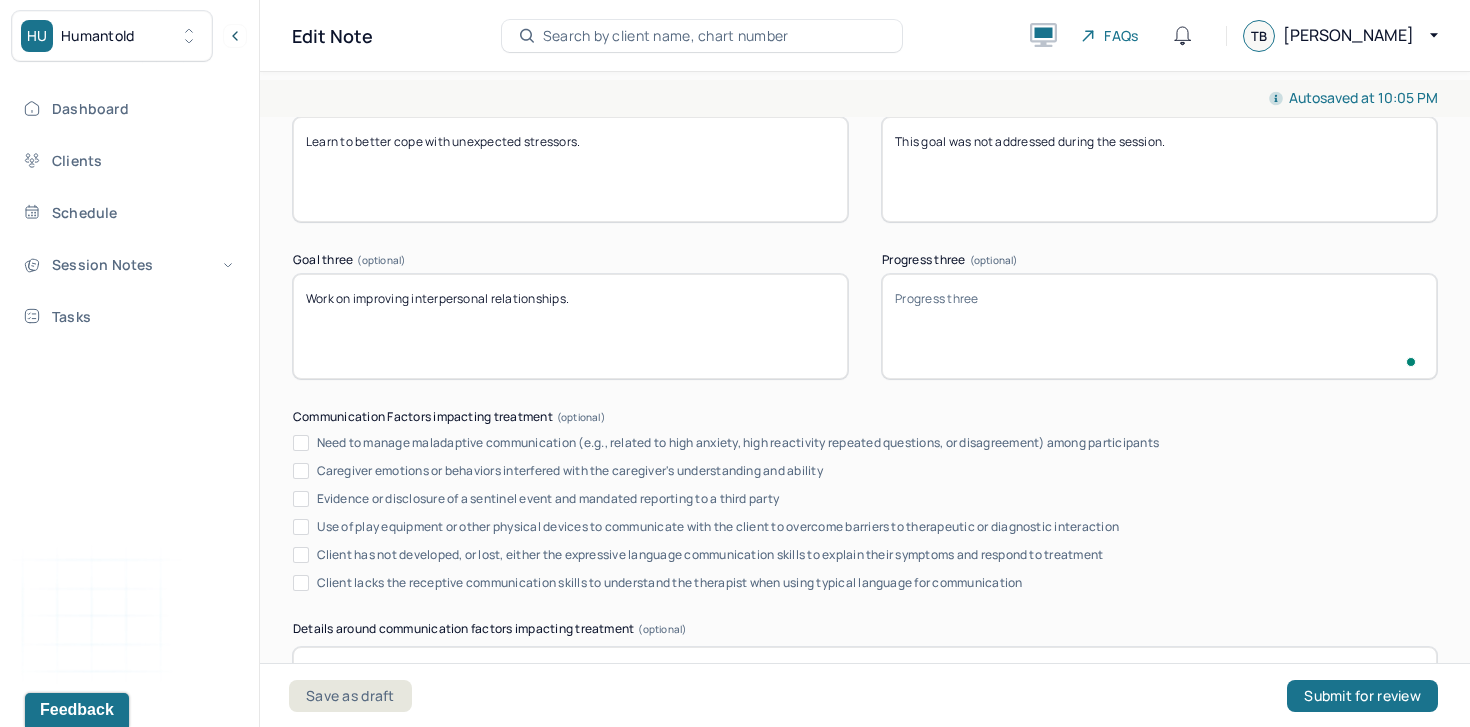 scroll, scrollTop: 3245, scrollLeft: 0, axis: vertical 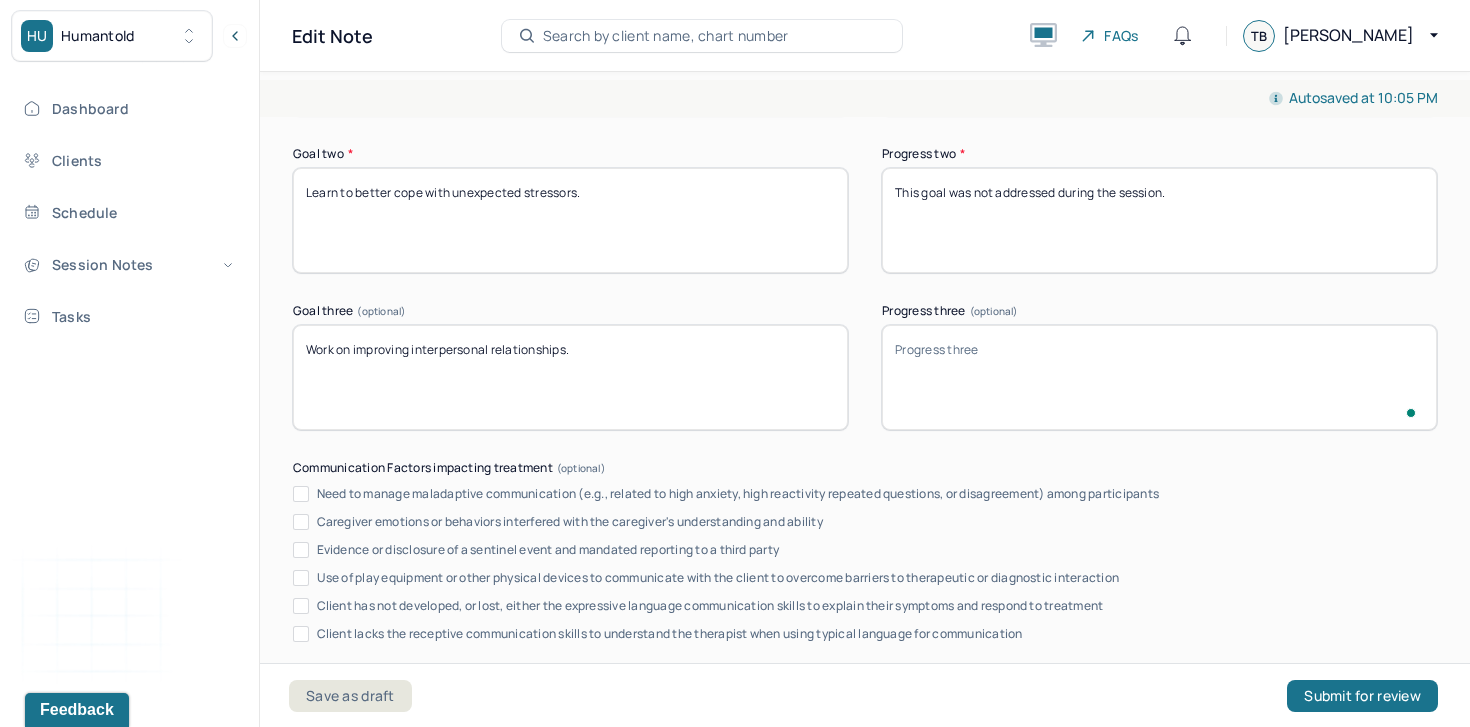 type 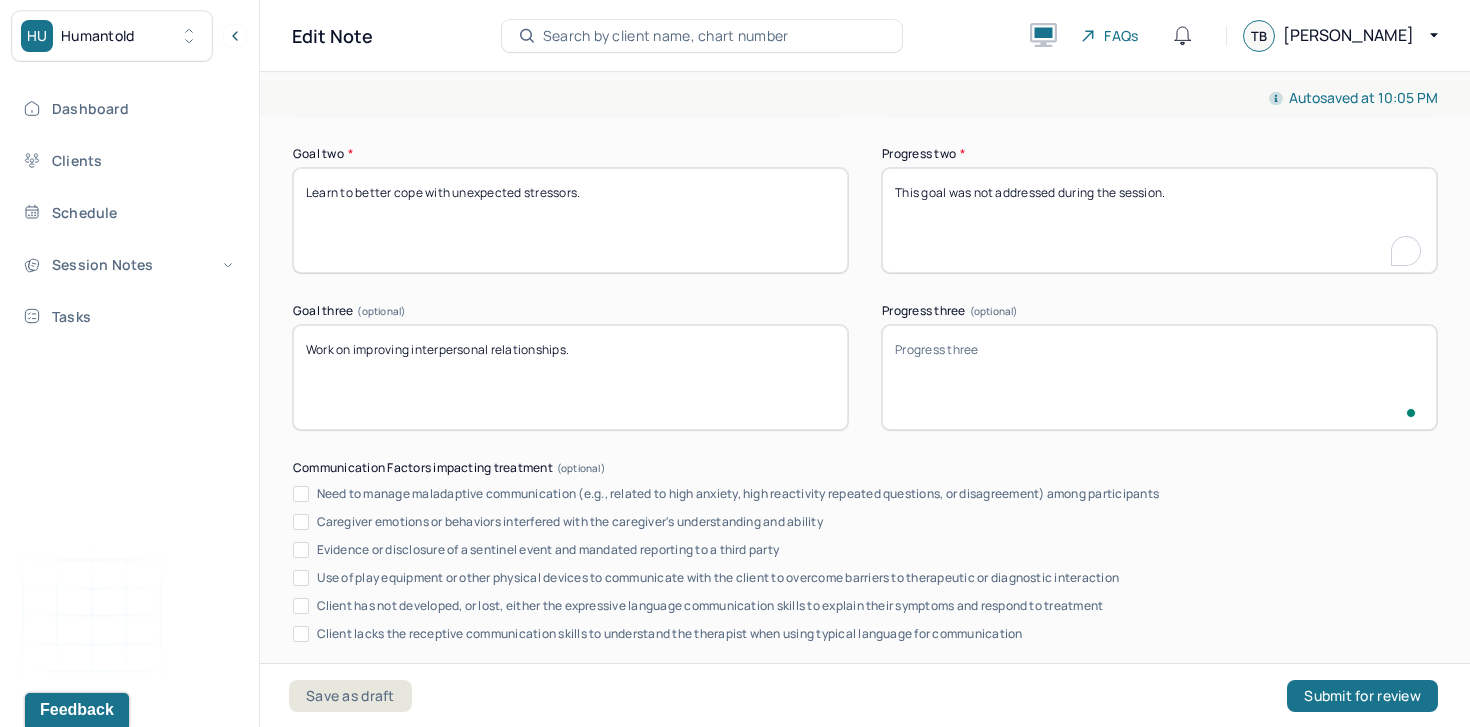 click on "This goal was not addressed during the session." at bounding box center [1159, 220] 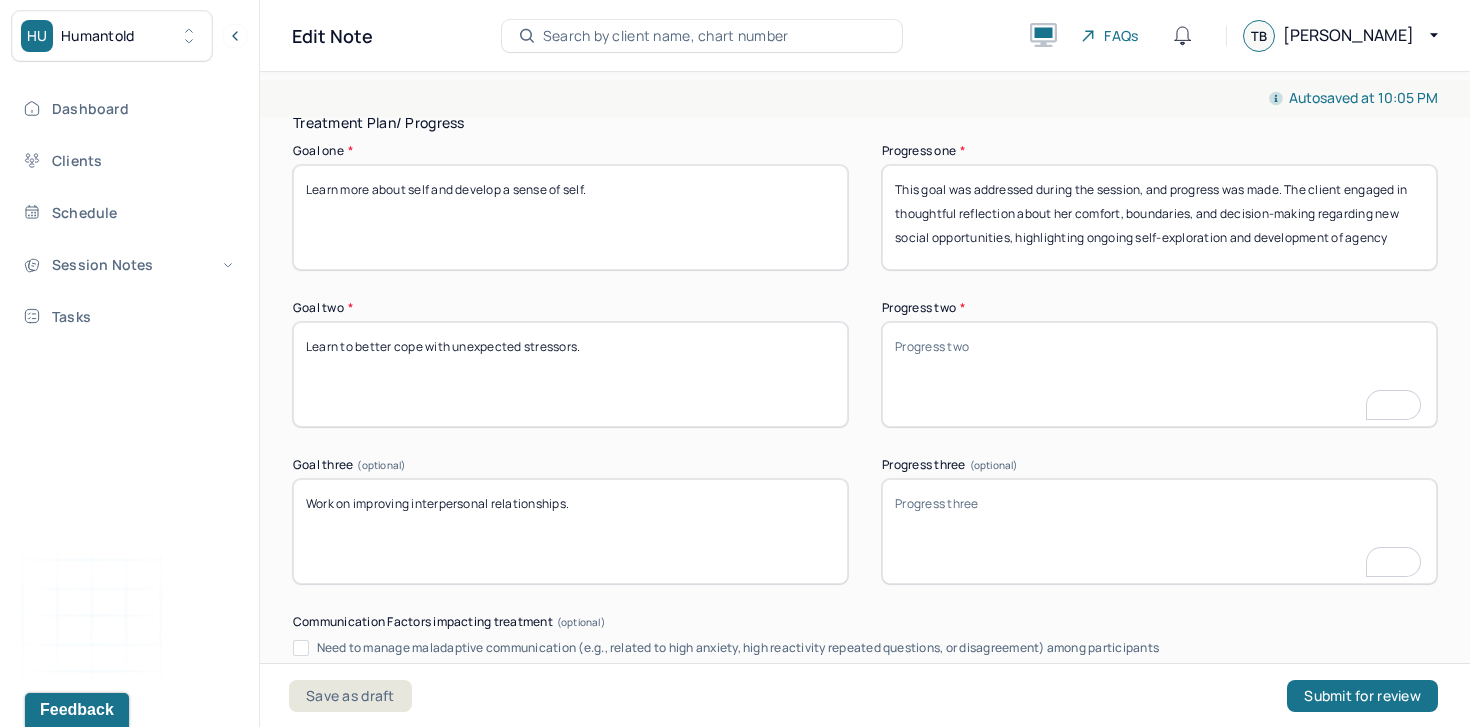 scroll, scrollTop: 3090, scrollLeft: 0, axis: vertical 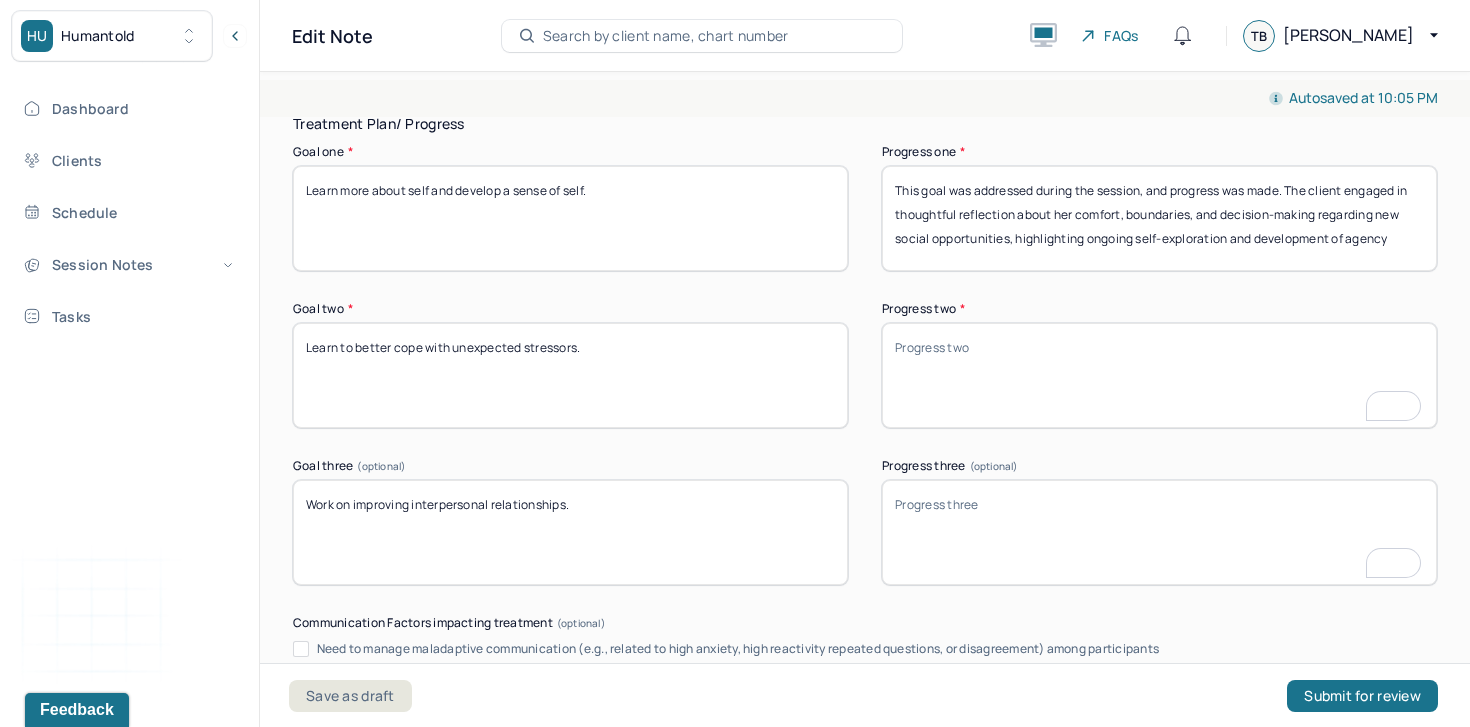 type 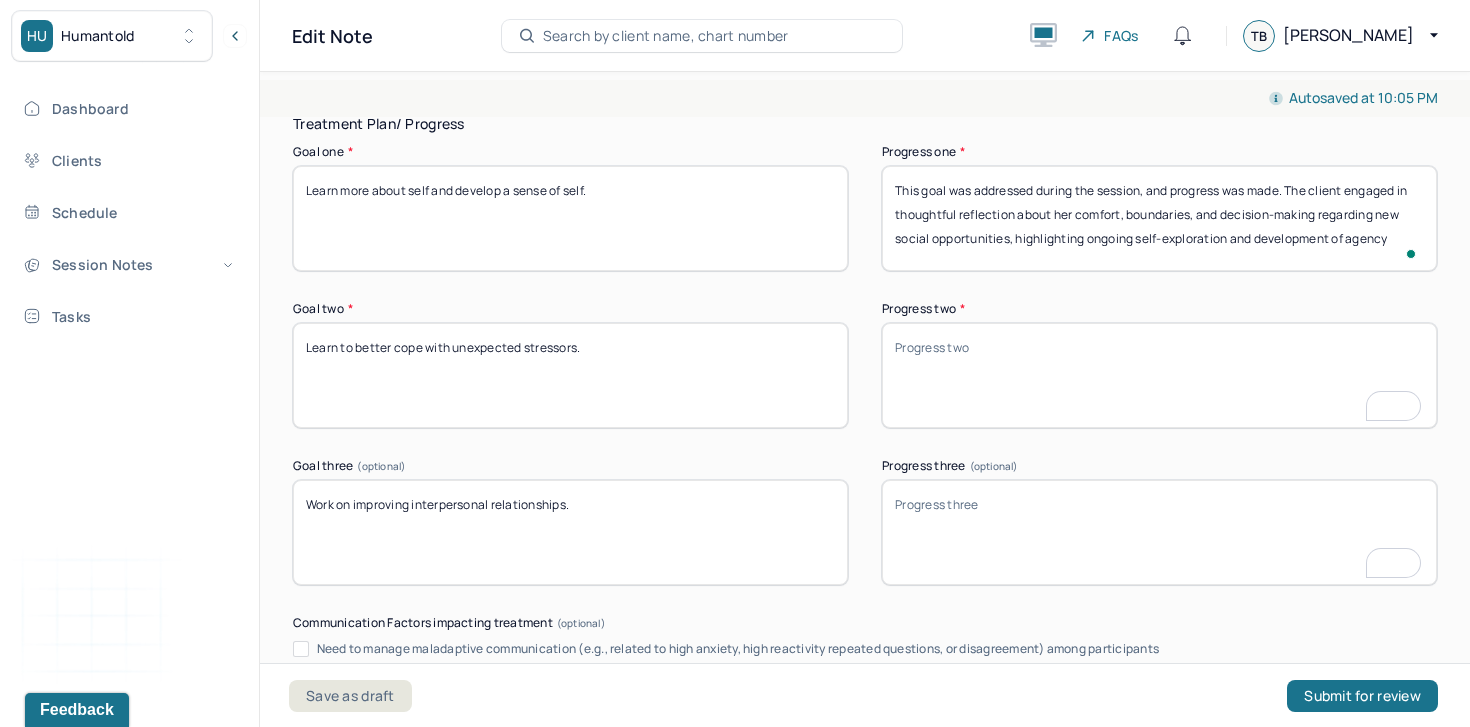 click on "This goal was addressed during the session, and progress was made. The client engaged in thoughtful reflection about her comfort, boundaries, and decision-making regarding new social opportunities, highlighting ongoing self-exploration and development of agency" at bounding box center (1159, 218) 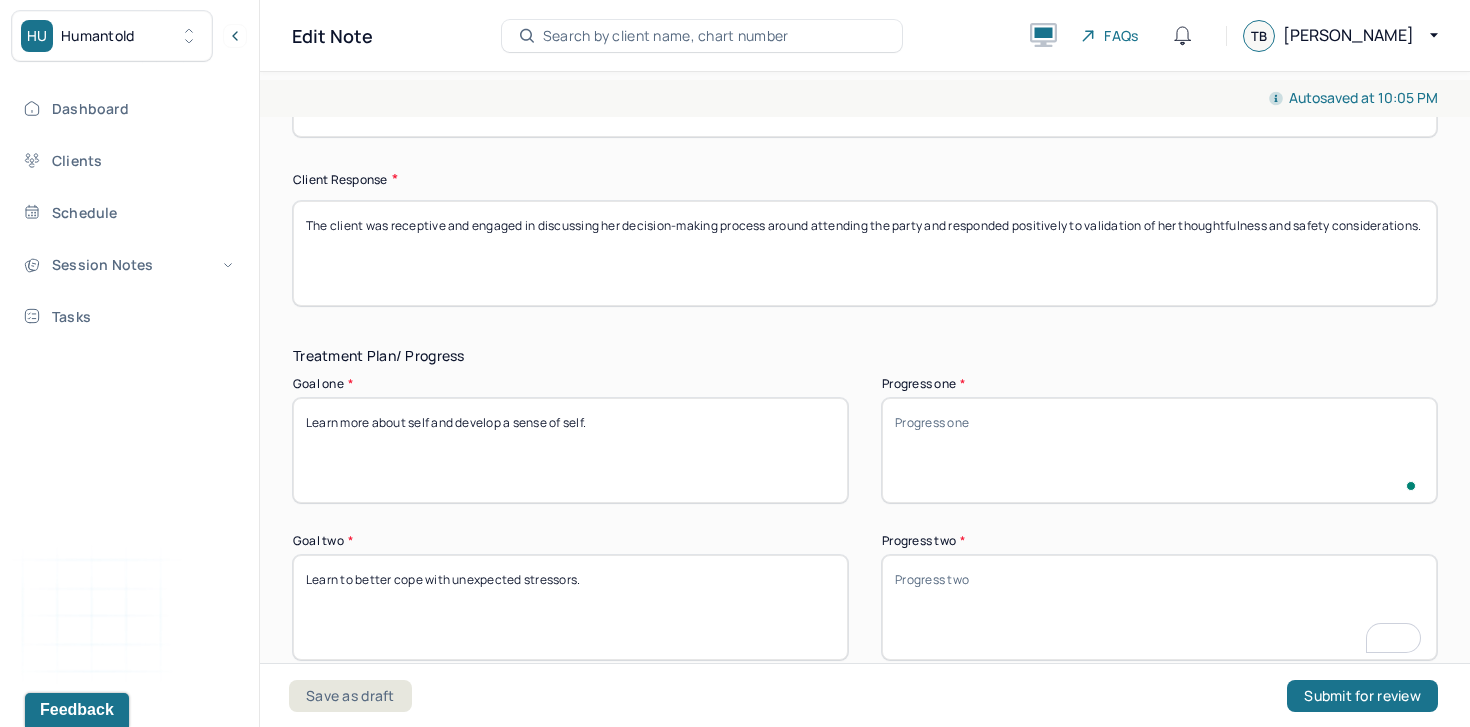 type 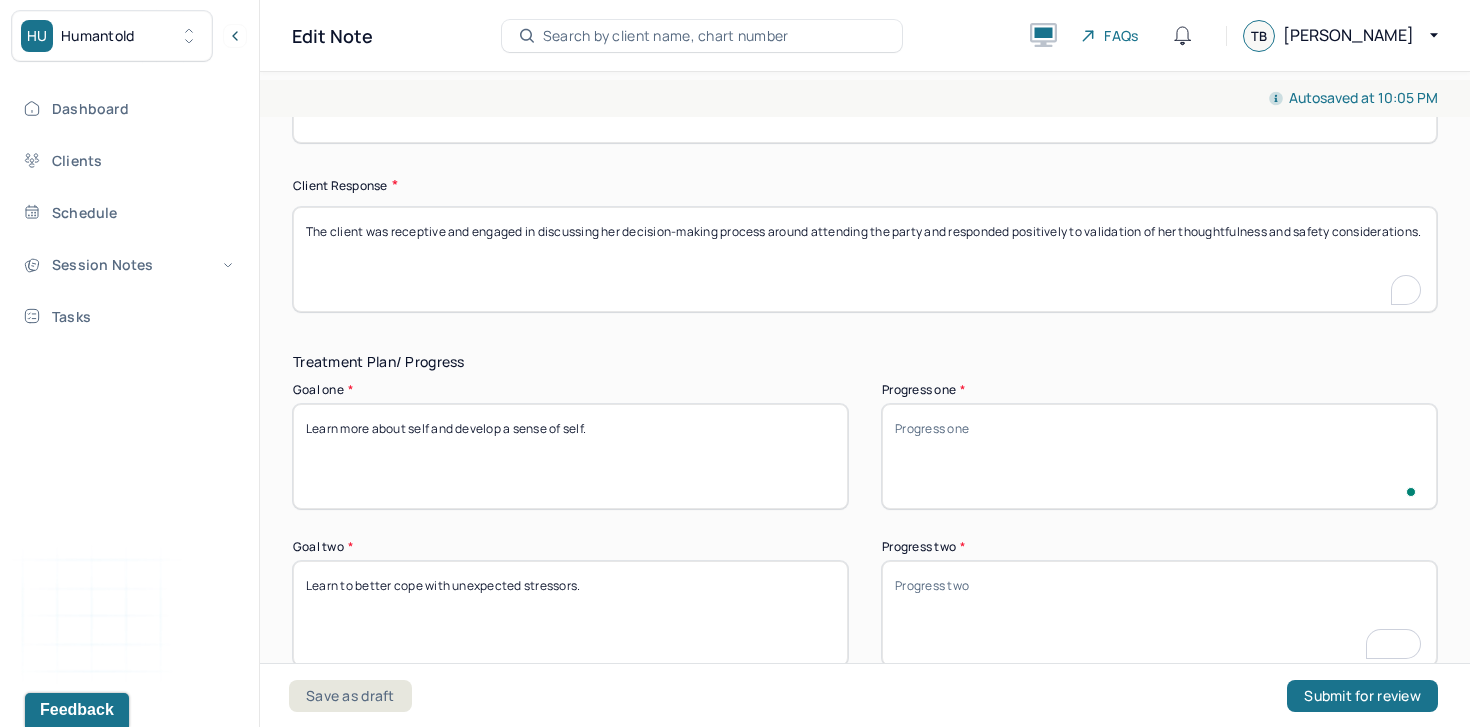 click on "The client was receptive and engaged in discussing her decision-making process around attending the party and responded positively to validation of her thoughtfulness and safety considerations." at bounding box center [865, 259] 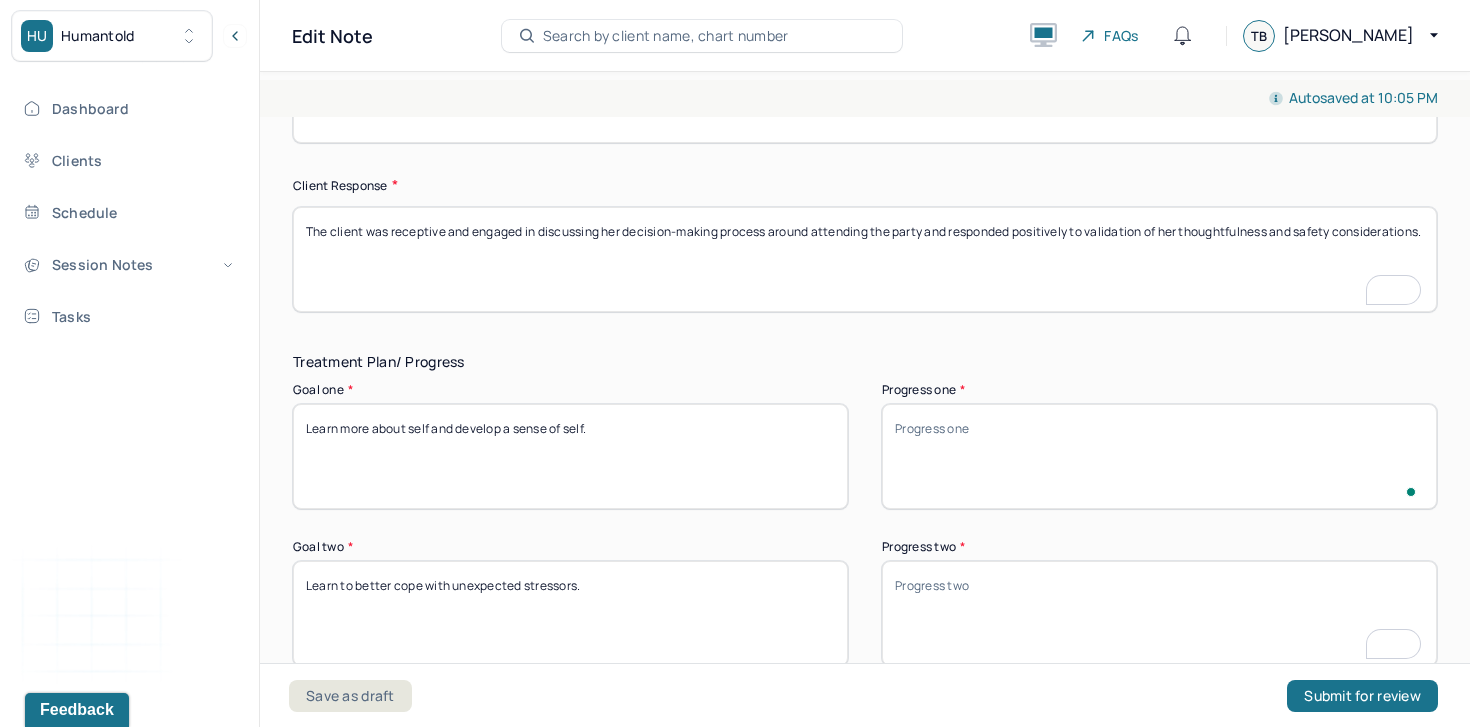 click on "The client was receptive and engaged in discussing her decision-making process around attending the party and responded positively to validation of her thoughtfulness and safety considerations." at bounding box center (865, 259) 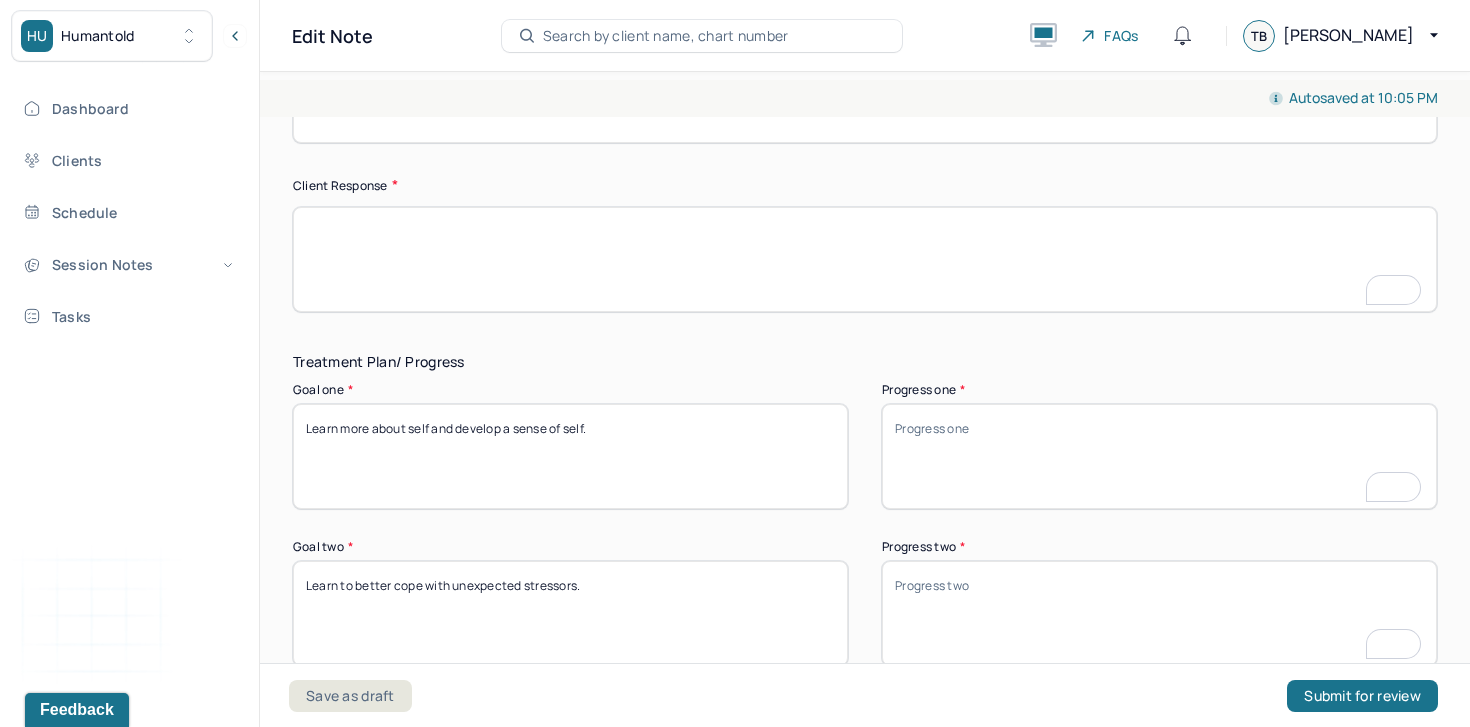 scroll, scrollTop: 2704, scrollLeft: 0, axis: vertical 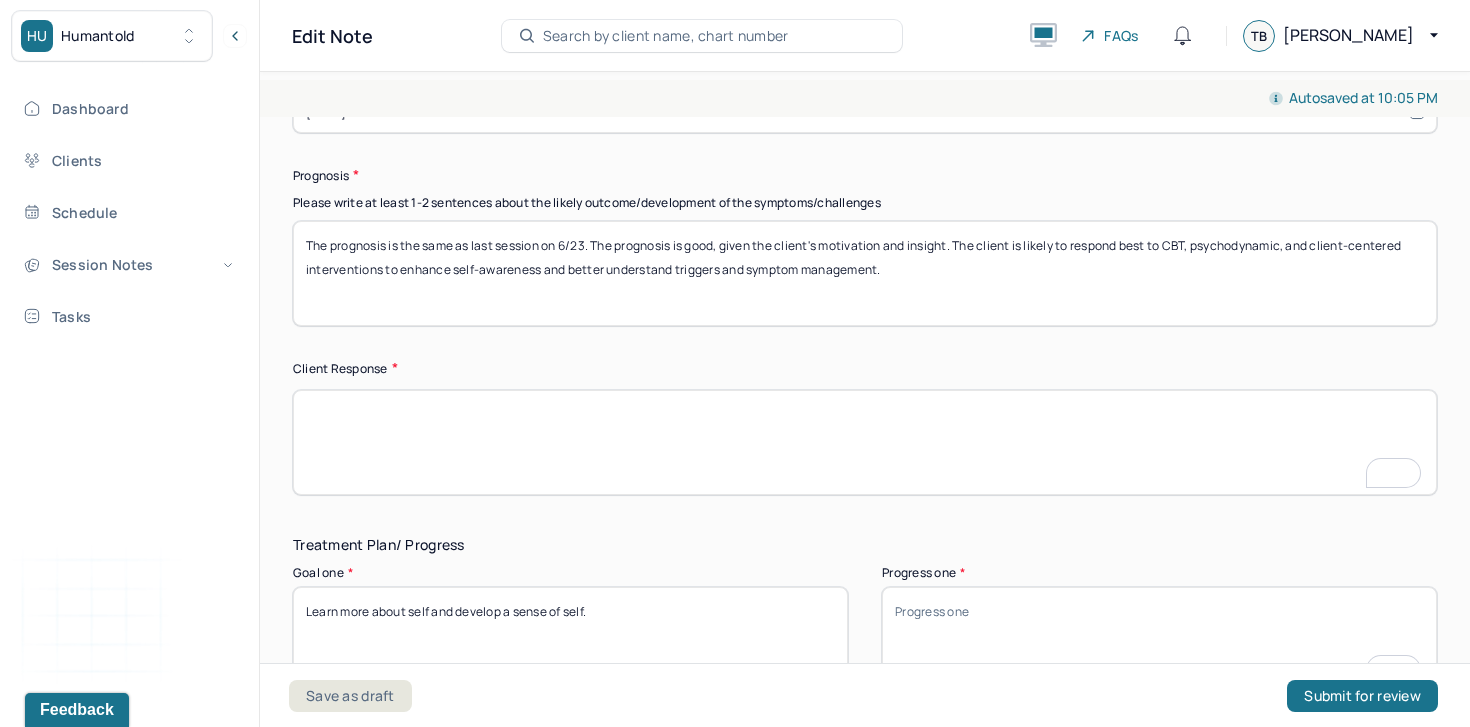 type 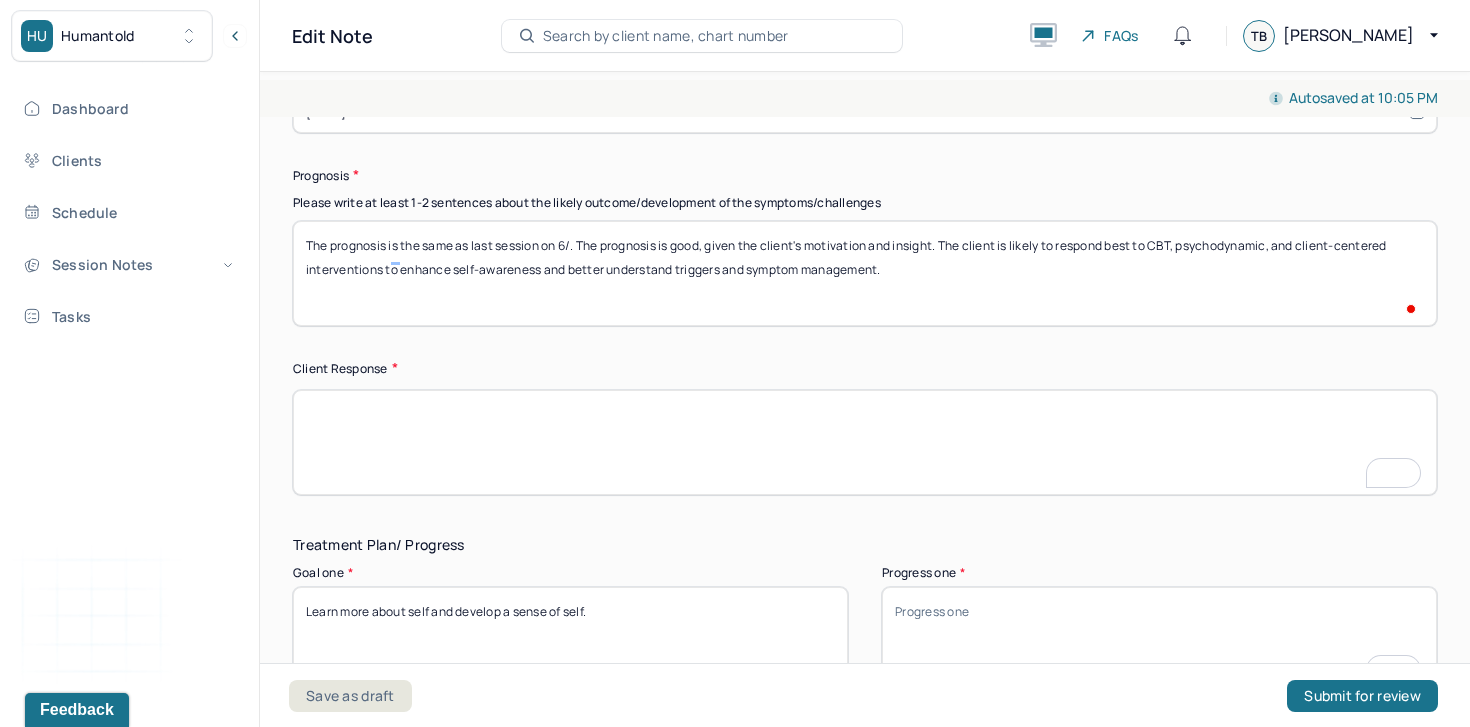 scroll, scrollTop: 2669, scrollLeft: 0, axis: vertical 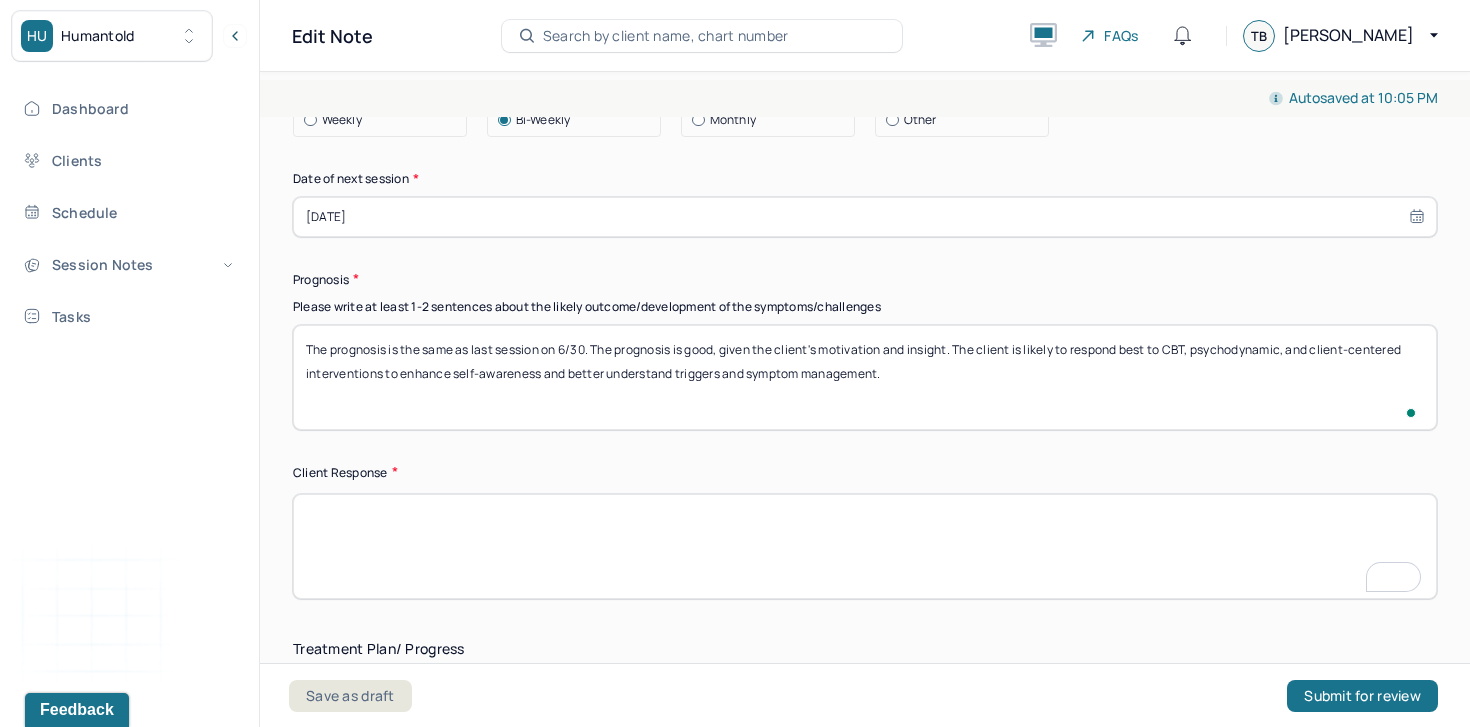 type on "The prognosis is the same as last session on 6/30. The prognosis is good, given the client's motivation and insight. The client is likely to respond best to CBT, psychodynamic, and client-centered interventions to enhance self-awareness and better understand triggers and symptom management." 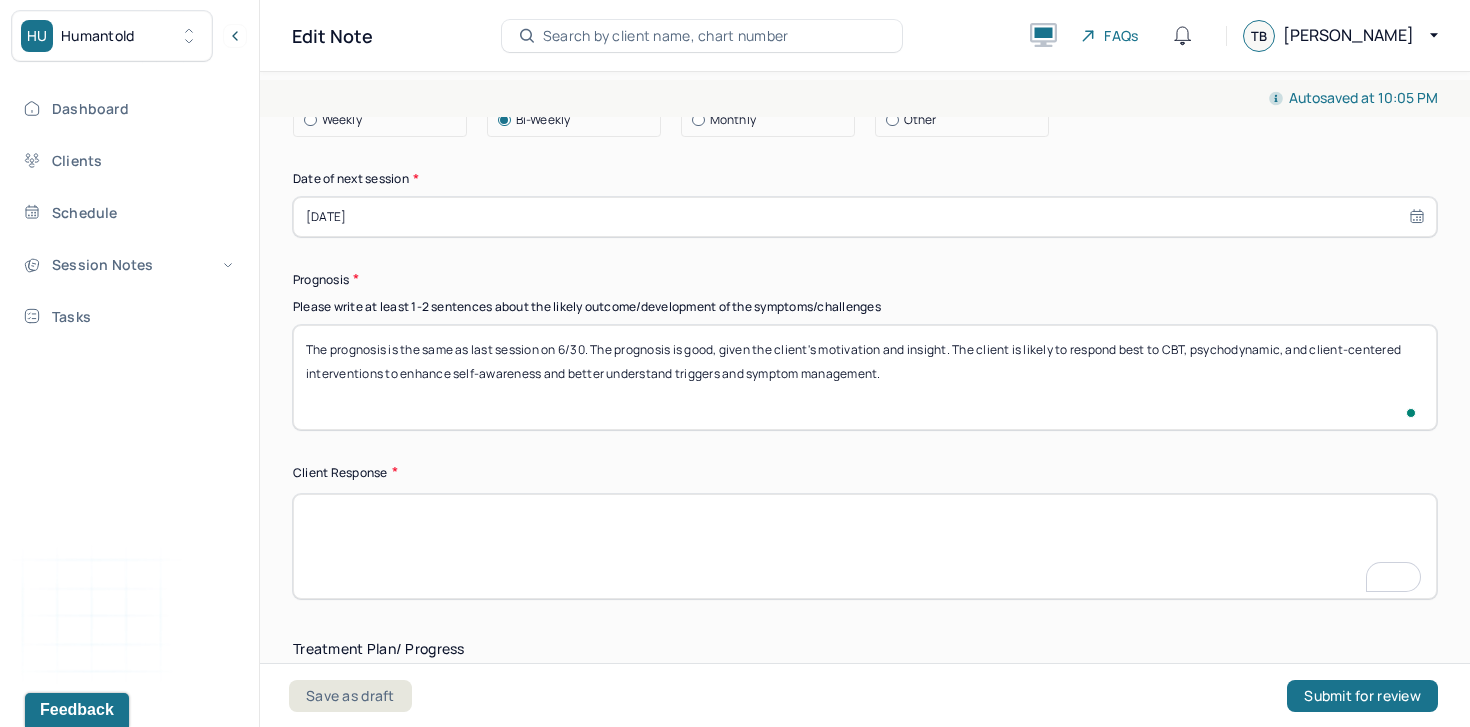 select on "6" 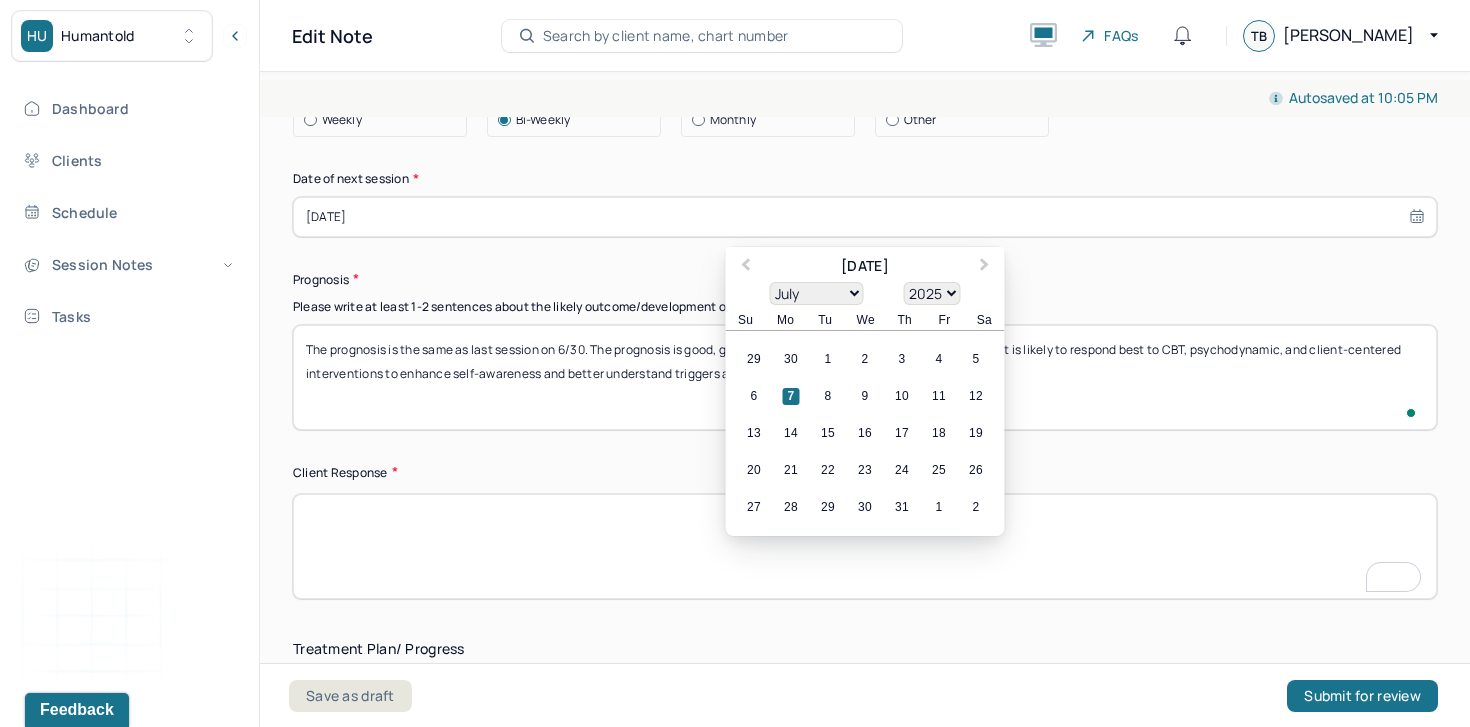 click on "[DATE]" at bounding box center (865, 217) 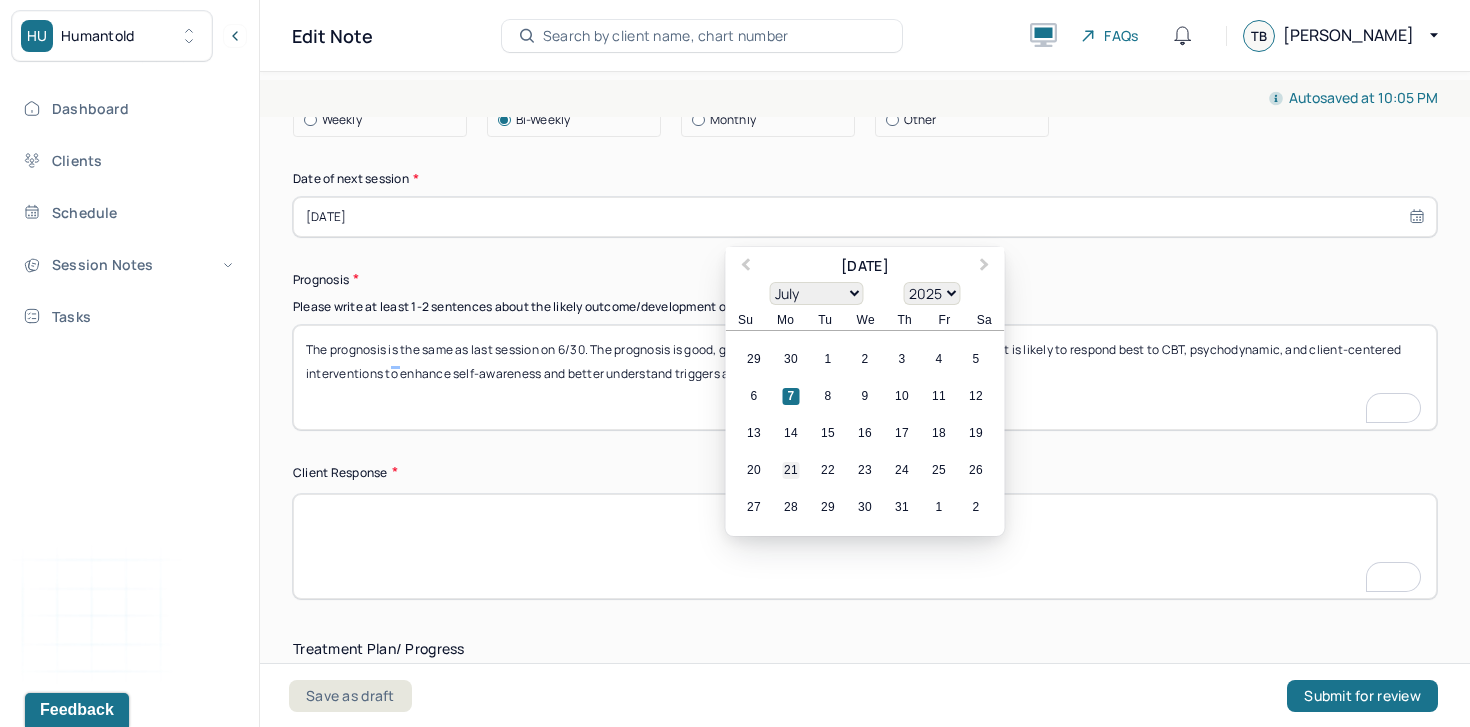 click on "21" at bounding box center [791, 470] 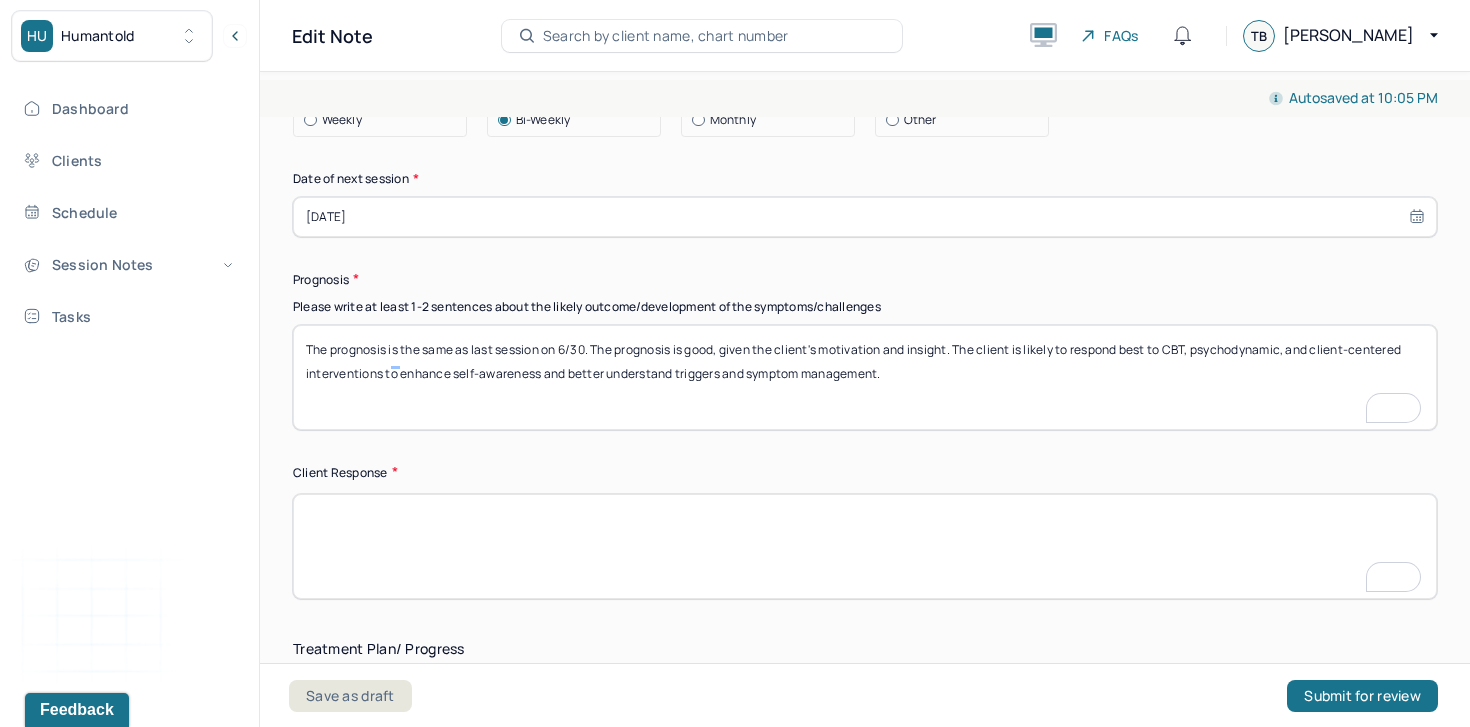 scroll, scrollTop: 2325, scrollLeft: 0, axis: vertical 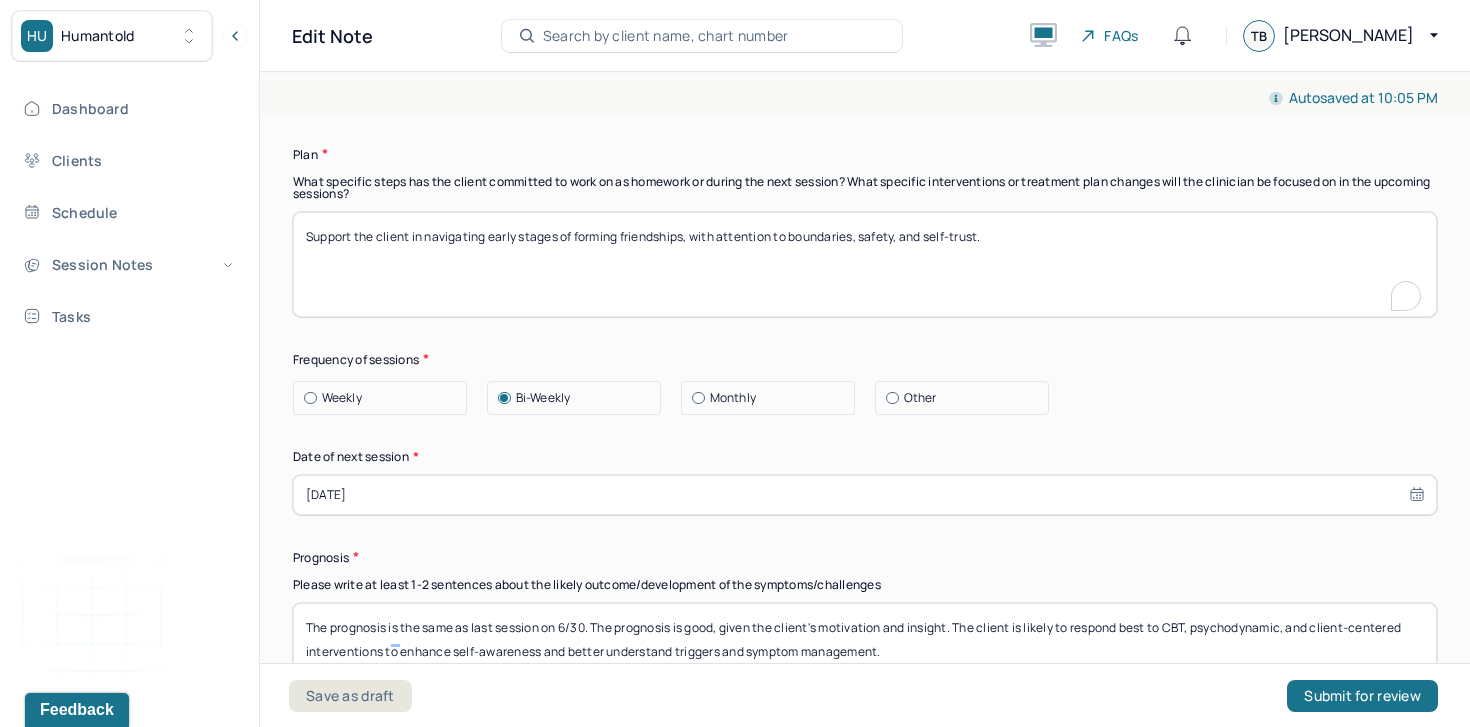 click on "Support the client in navigating early stages of forming friendships, with attention to boundaries, safety, and self-trust." at bounding box center (865, 264) 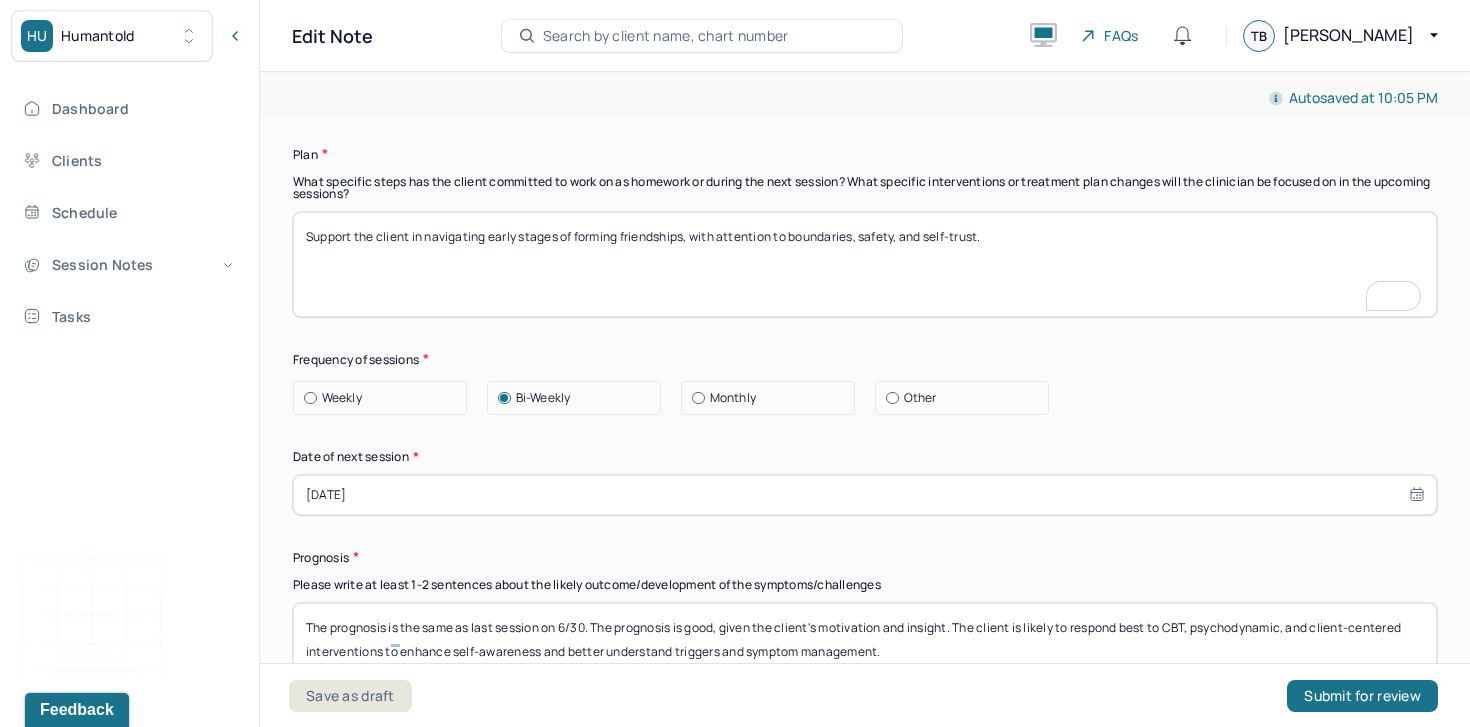 click on "Support the client in navigating early stages of forming friendships, with attention to boundaries, safety, and self-trust." at bounding box center (865, 264) 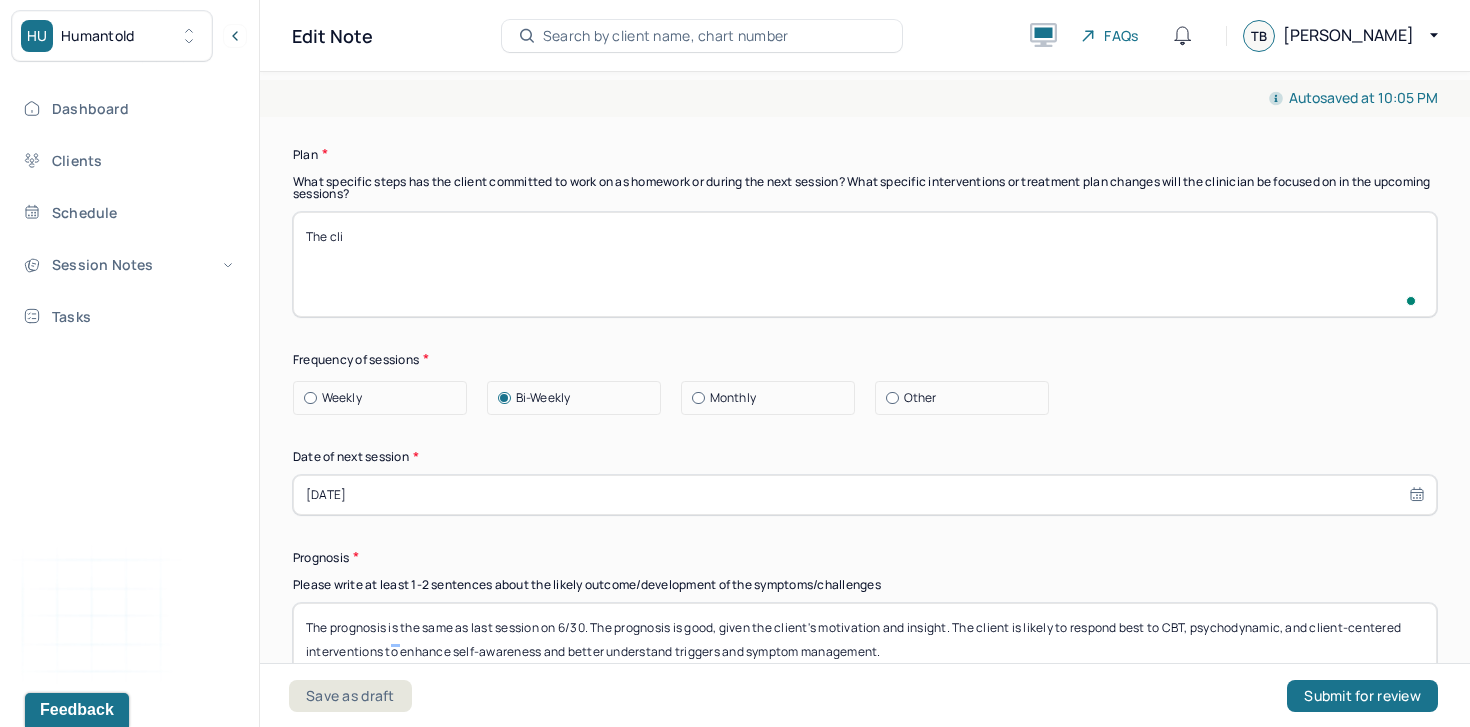 scroll, scrollTop: 2287, scrollLeft: 0, axis: vertical 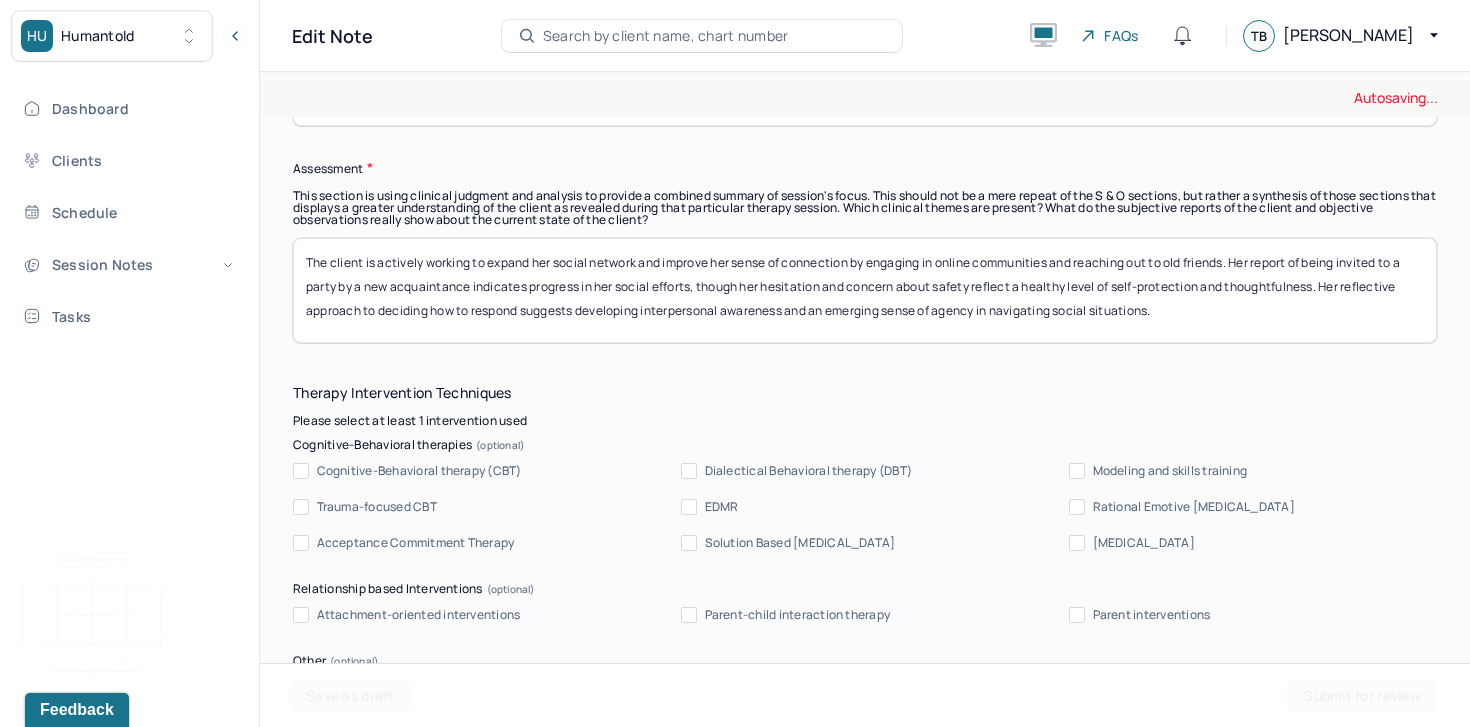 type on "The client would like to discuss returning to weekly sessions." 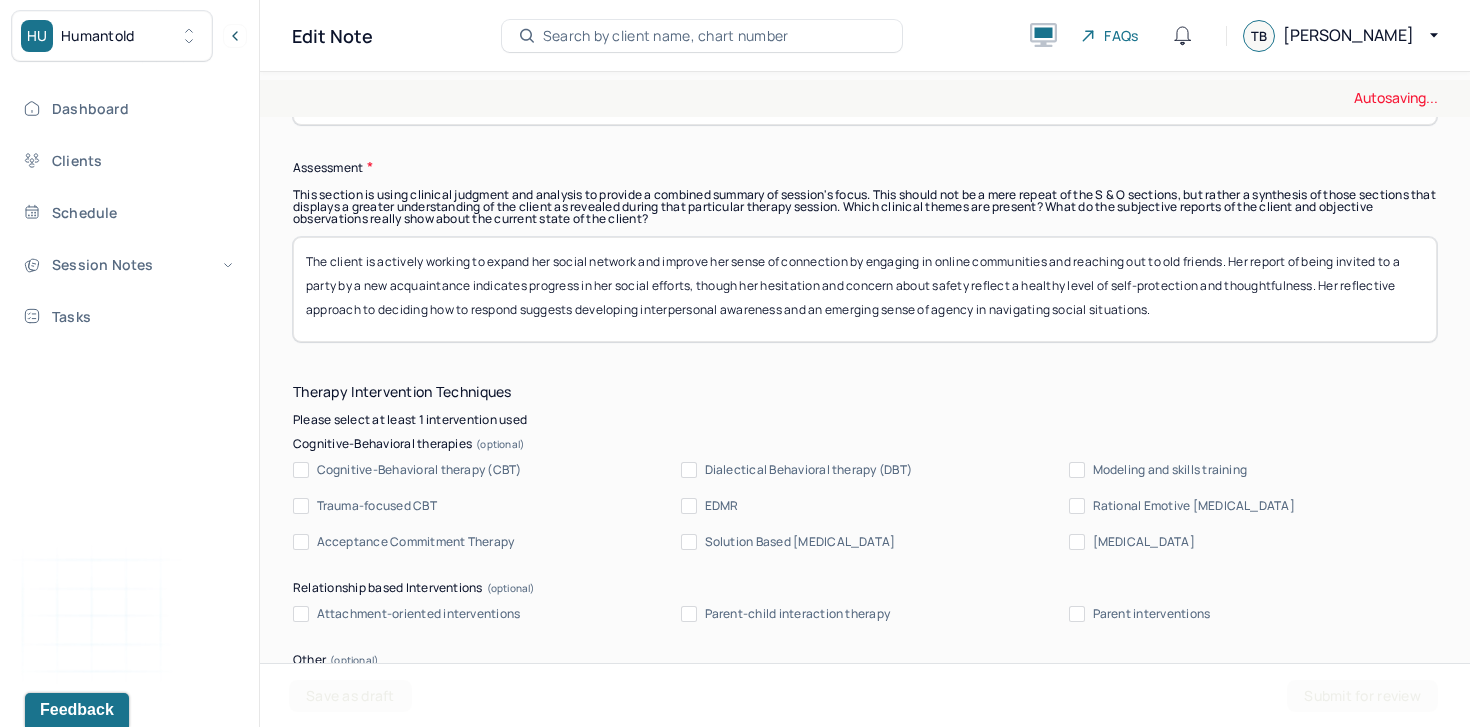 click on "The client is actively working to expand her social network and improve her sense of connection by engaging in online communities and reaching out to old friends. Her report of being invited to a party by a new acquaintance indicates progress in her social efforts, though her hesitation and concern about safety reflect a healthy level of self-protection and thoughtfulness. Her reflective approach to deciding how to respond suggests developing interpersonal awareness and an emerging sense of agency in navigating social situations." at bounding box center [865, 289] 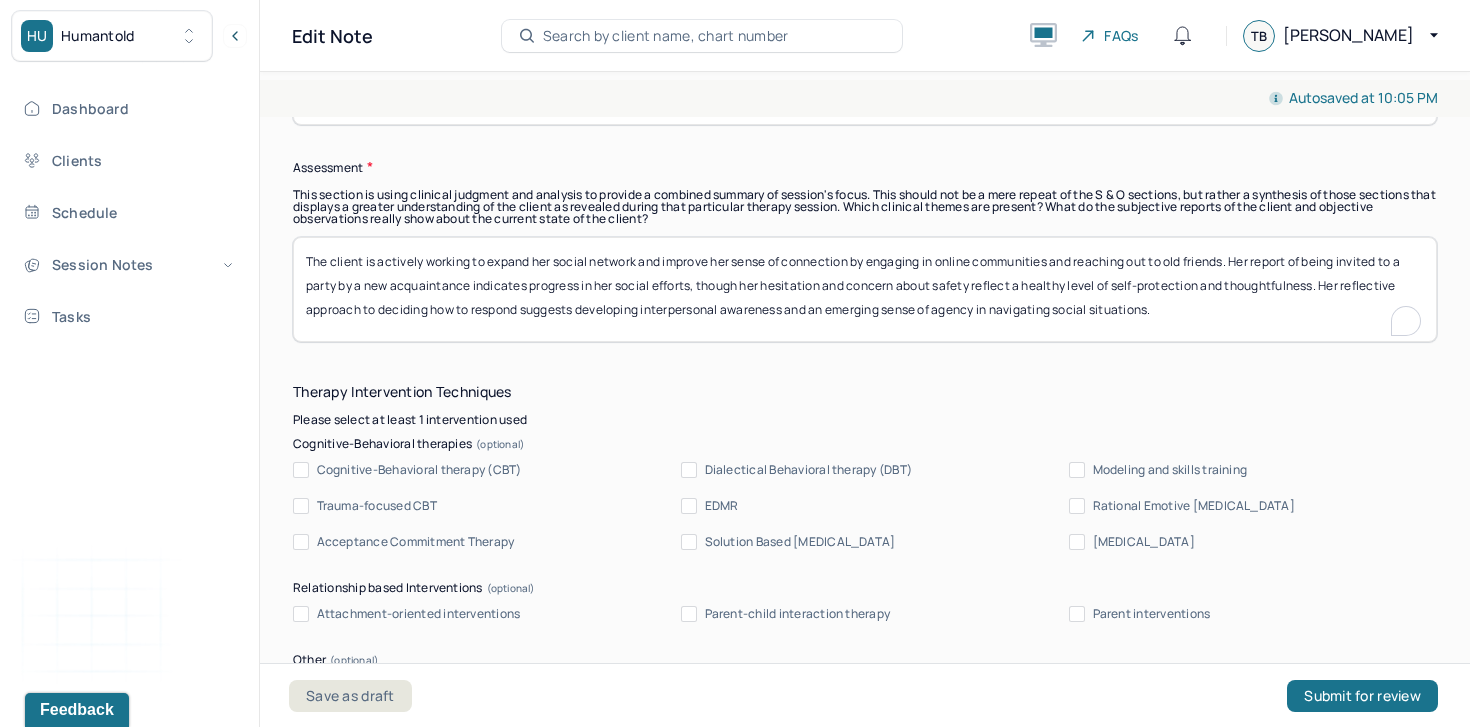 click on "The client is actively working to expand her social network and improve her sense of connection by engaging in online communities and reaching out to old friends. Her report of being invited to a party by a new acquaintance indicates progress in her social efforts, though her hesitation and concern about safety reflect a healthy level of self-protection and thoughtfulness. Her reflective approach to deciding how to respond suggests developing interpersonal awareness and an emerging sense of agency in navigating social situations." at bounding box center (865, 289) 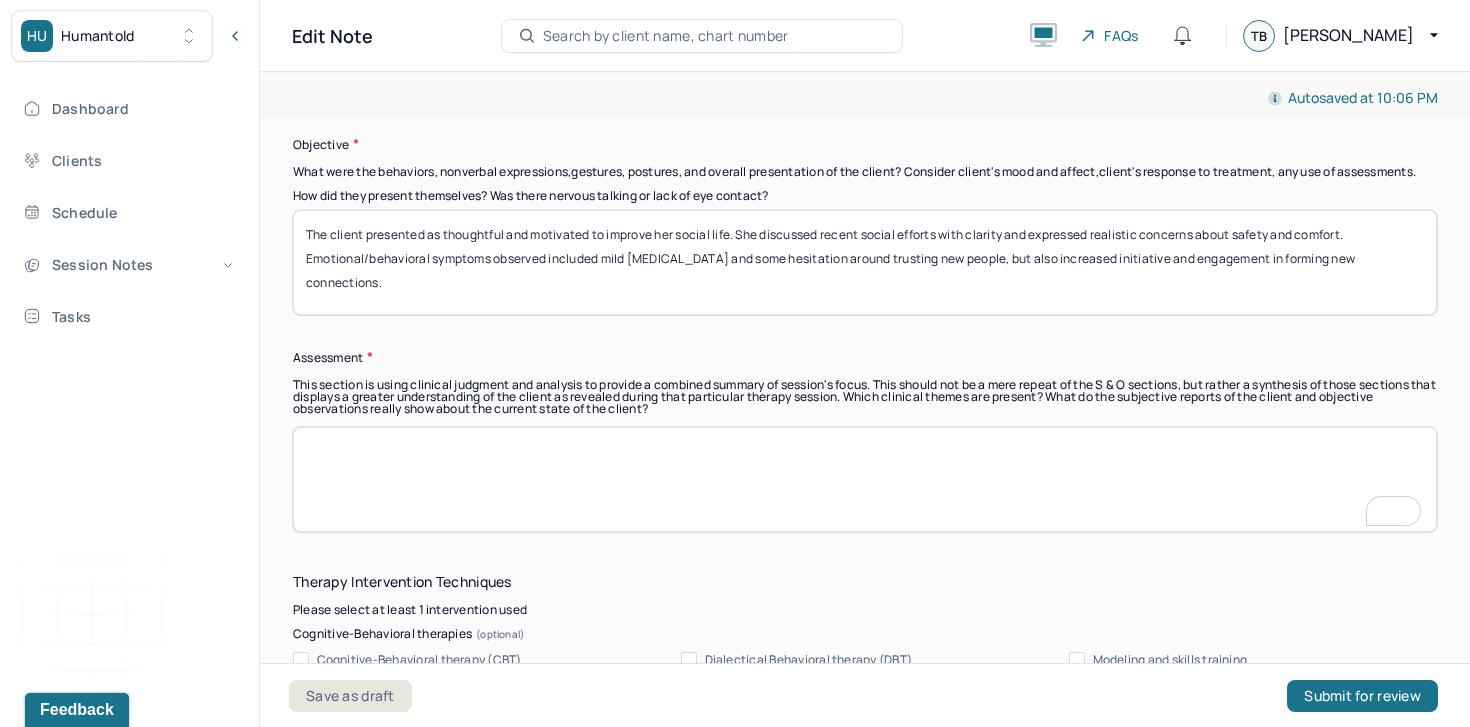 type 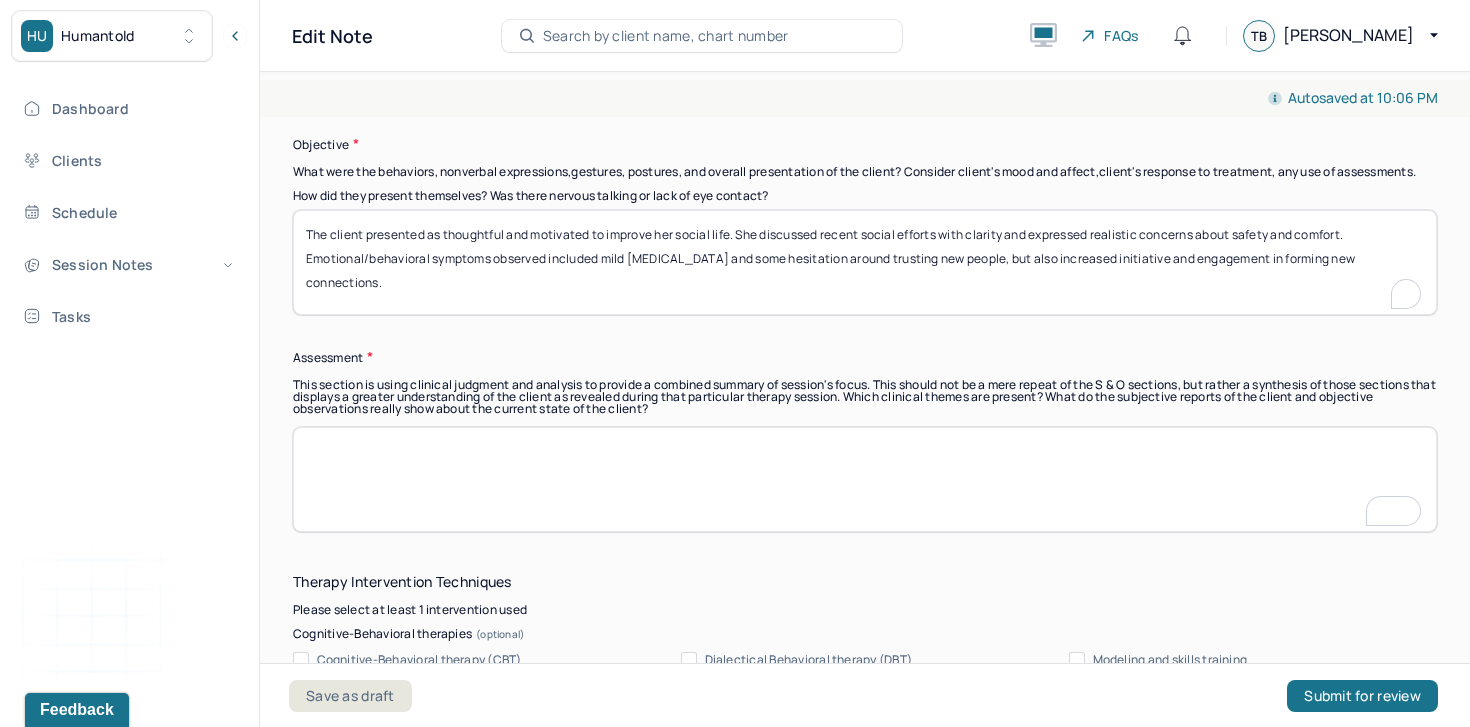 click on "The client presented as thoughtful and motivated to improve her social life. She discussed recent social efforts with clarity and expressed realistic concerns about safety and comfort. Emotional/behavioral symptoms observed included mild social anxiety and some hesitation around trusting new people, but also increased initiative and engagement in forming new connections." at bounding box center [865, 262] 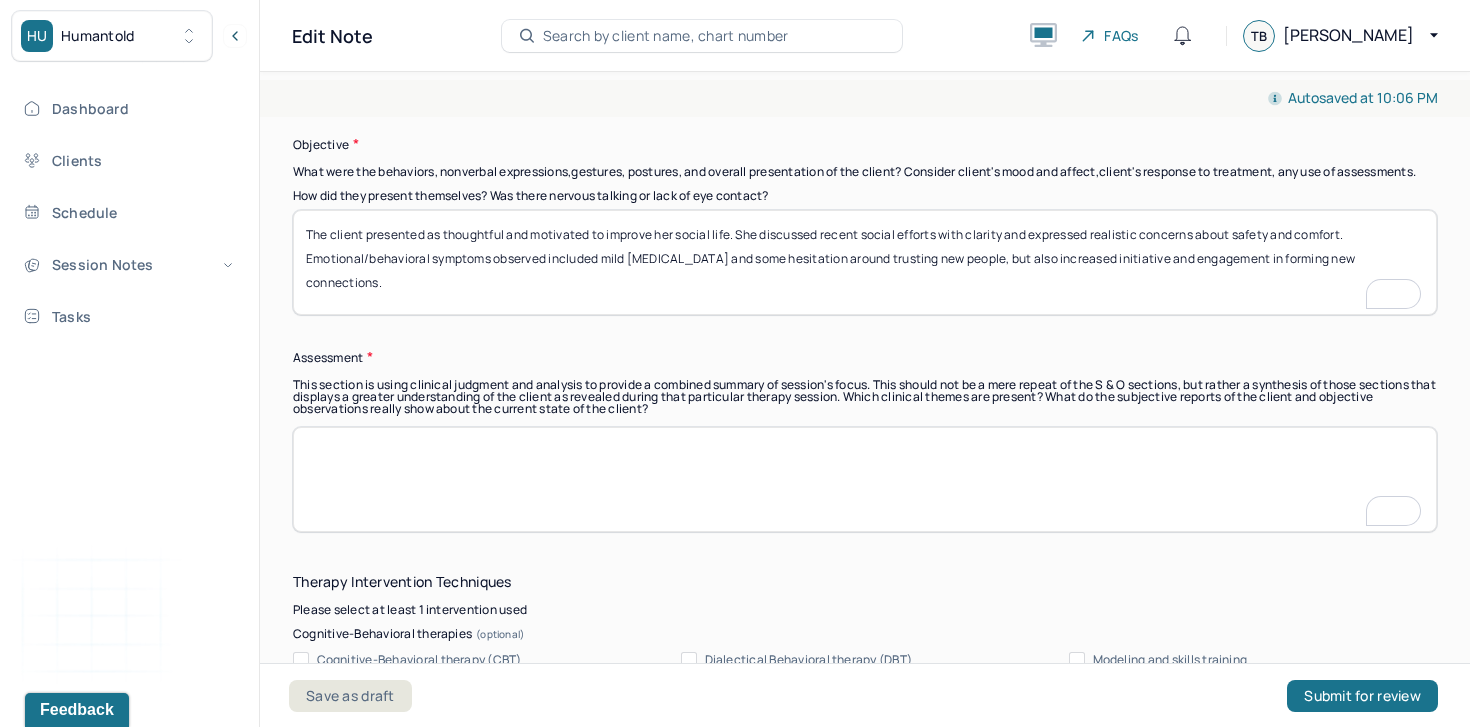 click on "The client presented as thoughtful and motivated to improve her social life. She discussed recent social efforts with clarity and expressed realistic concerns about safety and comfort. Emotional/behavioral symptoms observed included mild social anxiety and some hesitation around trusting new people, but also increased initiative and engagement in forming new connections." at bounding box center [865, 262] 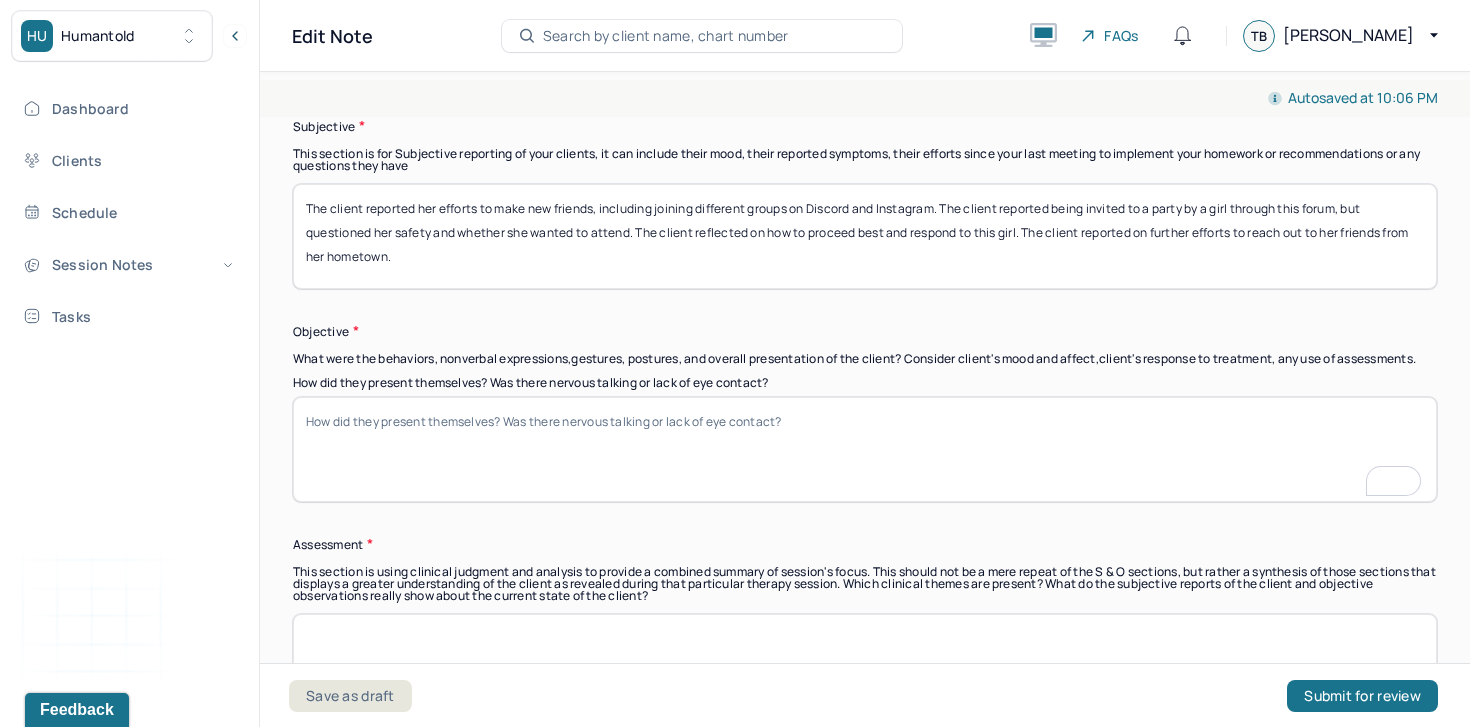 type 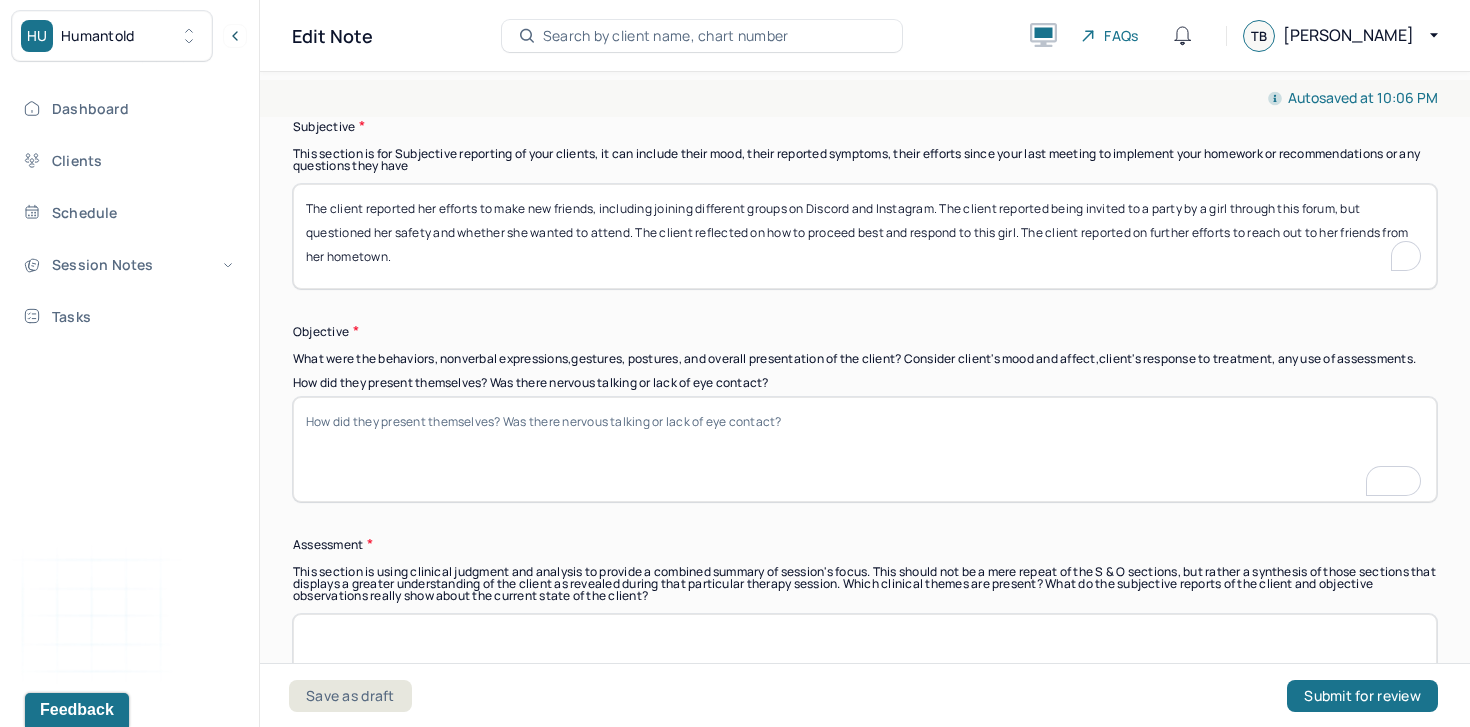 click on "The client reported her efforts to make new friends, including joining different groups on Discord and Instagram. The client reported being invited to a party by a girl through this forum, but questioned her safety and whether she wanted to attend. The client reflected on how to proceed best and respond to this girl. The client reported on further efforts to reach out to her friends from her hometown." at bounding box center (865, 236) 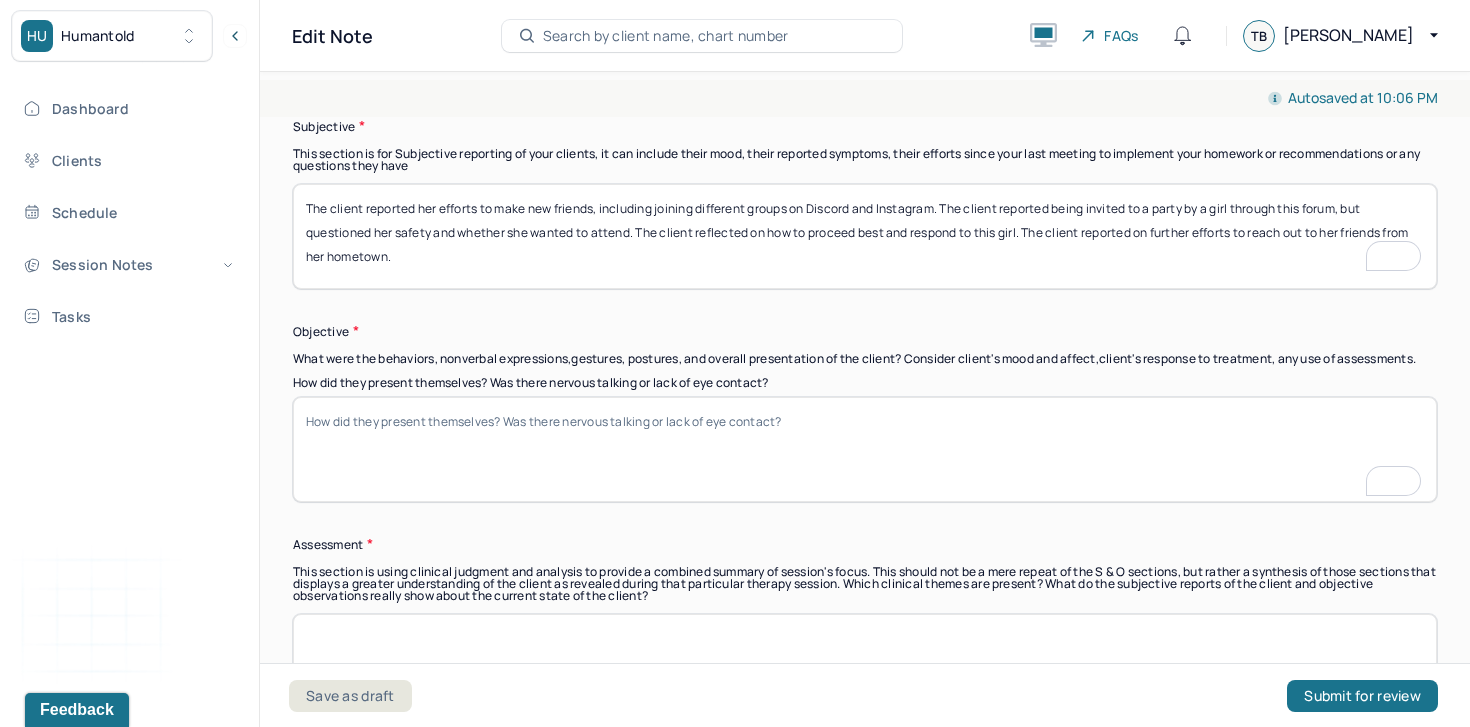 click on "The client reported her efforts to make new friends, including joining different groups on Discord and Instagram. The client reported being invited to a party by a girl through this forum, but questioned her safety and whether she wanted to attend. The client reflected on how to proceed best and respond to this girl. The client reported on further efforts to reach out to her friends from her hometown." at bounding box center [865, 236] 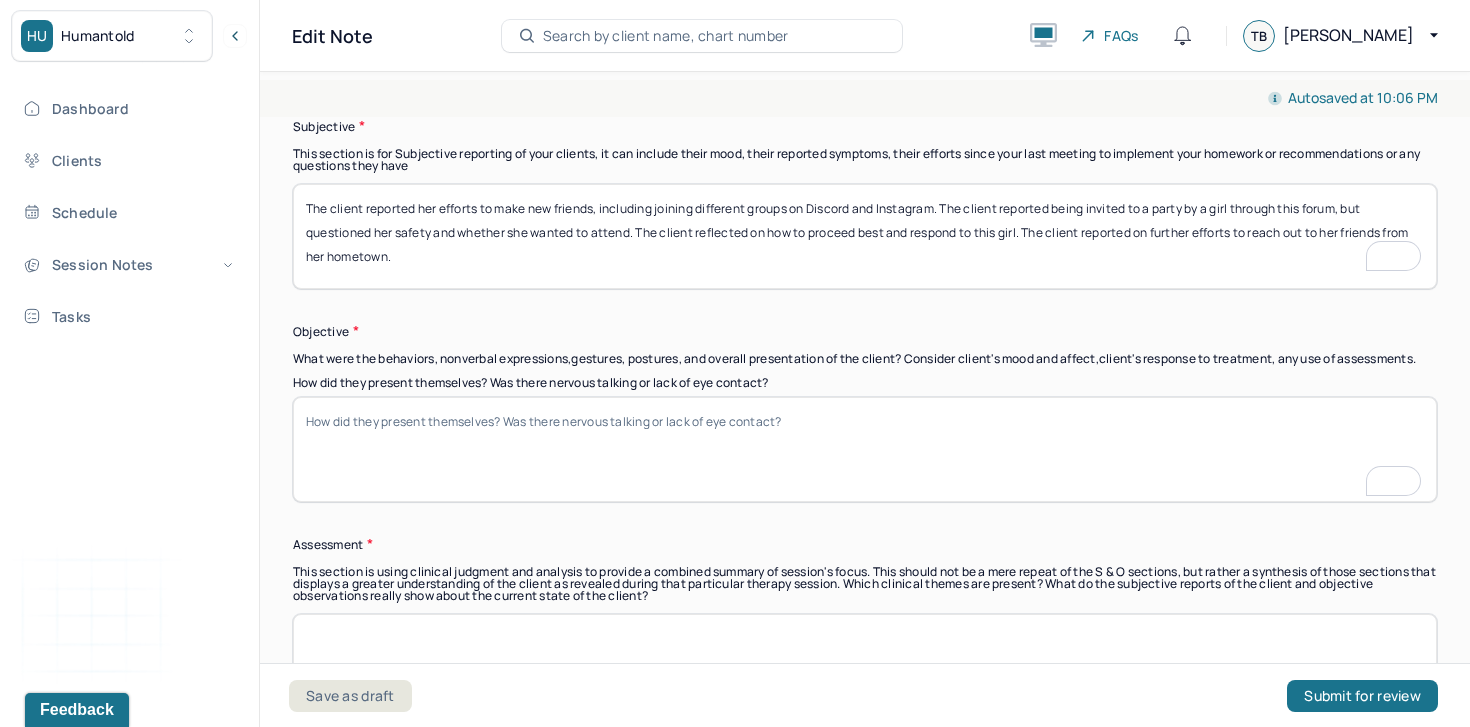 click on "The client reported her efforts to make new friends, including joining different groups on Discord and Instagram. The client reported being invited to a party by a girl through this forum, but questioned her safety and whether she wanted to attend. The client reflected on how to proceed best and respond to this girl. The client reported on further efforts to reach out to her friends from her hometown." at bounding box center [865, 236] 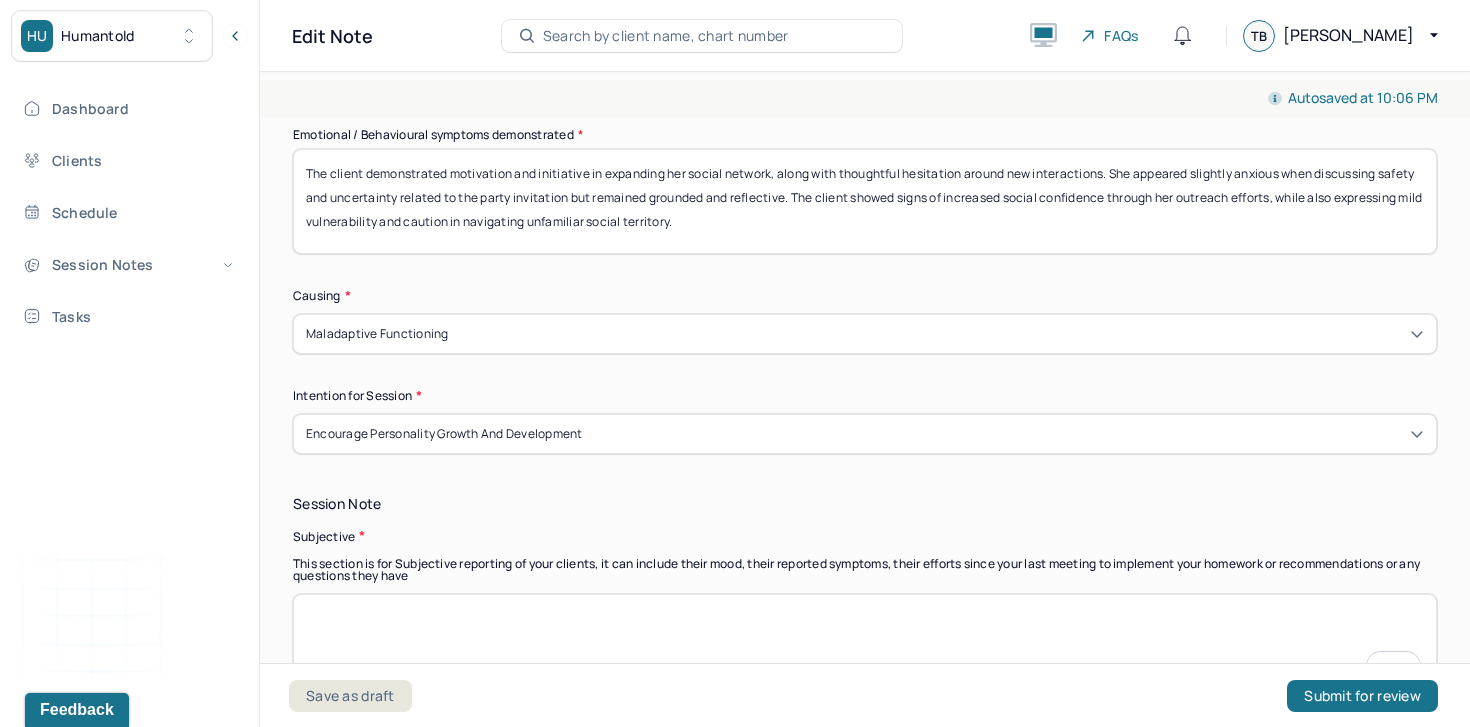 type 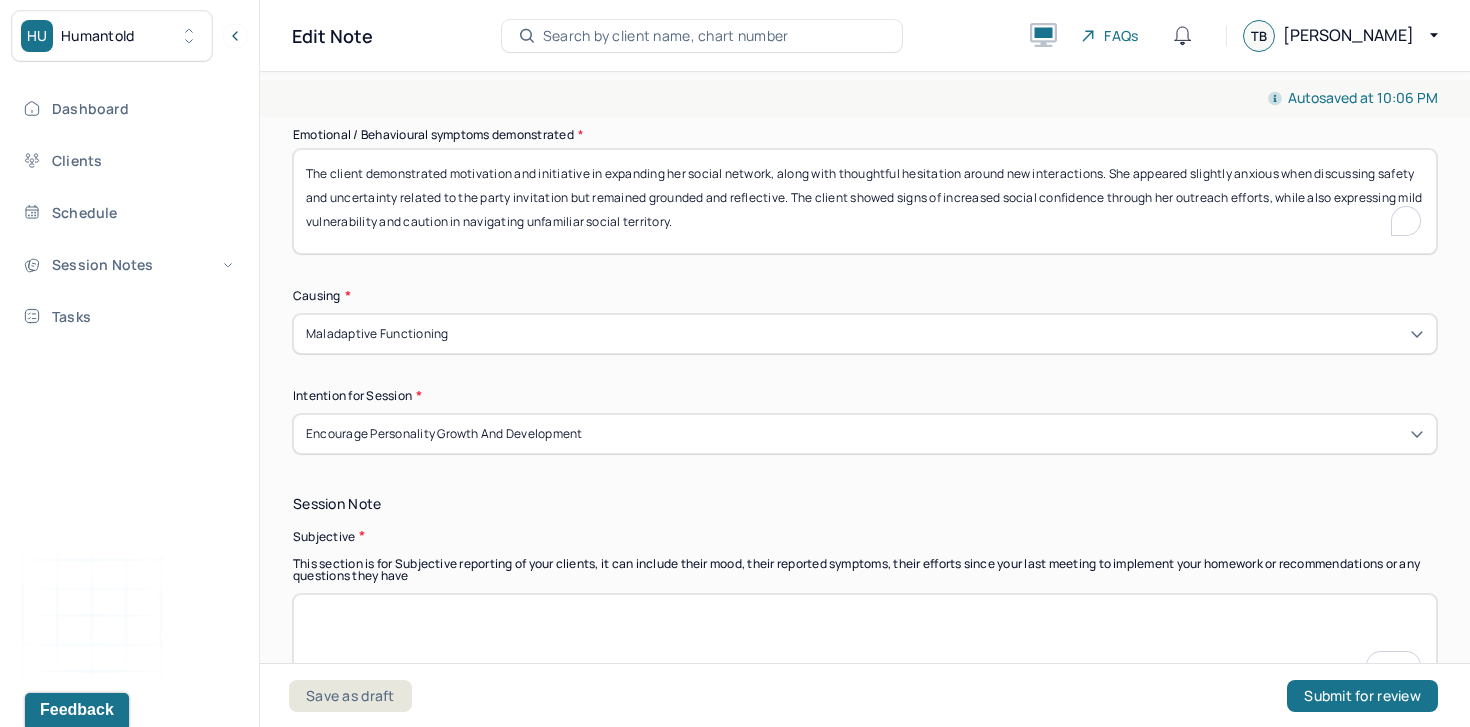 click on "The client demonstrated motivation and initiative in expanding her social network, along with thoughtful hesitation around new interactions. She appeared slightly anxious when discussing safety and uncertainty related to the party invitation but remained grounded and reflective. The client showed signs of increased social confidence through her outreach efforts, while also expressing mild vulnerability and caution in navigating unfamiliar social territory." at bounding box center (865, 201) 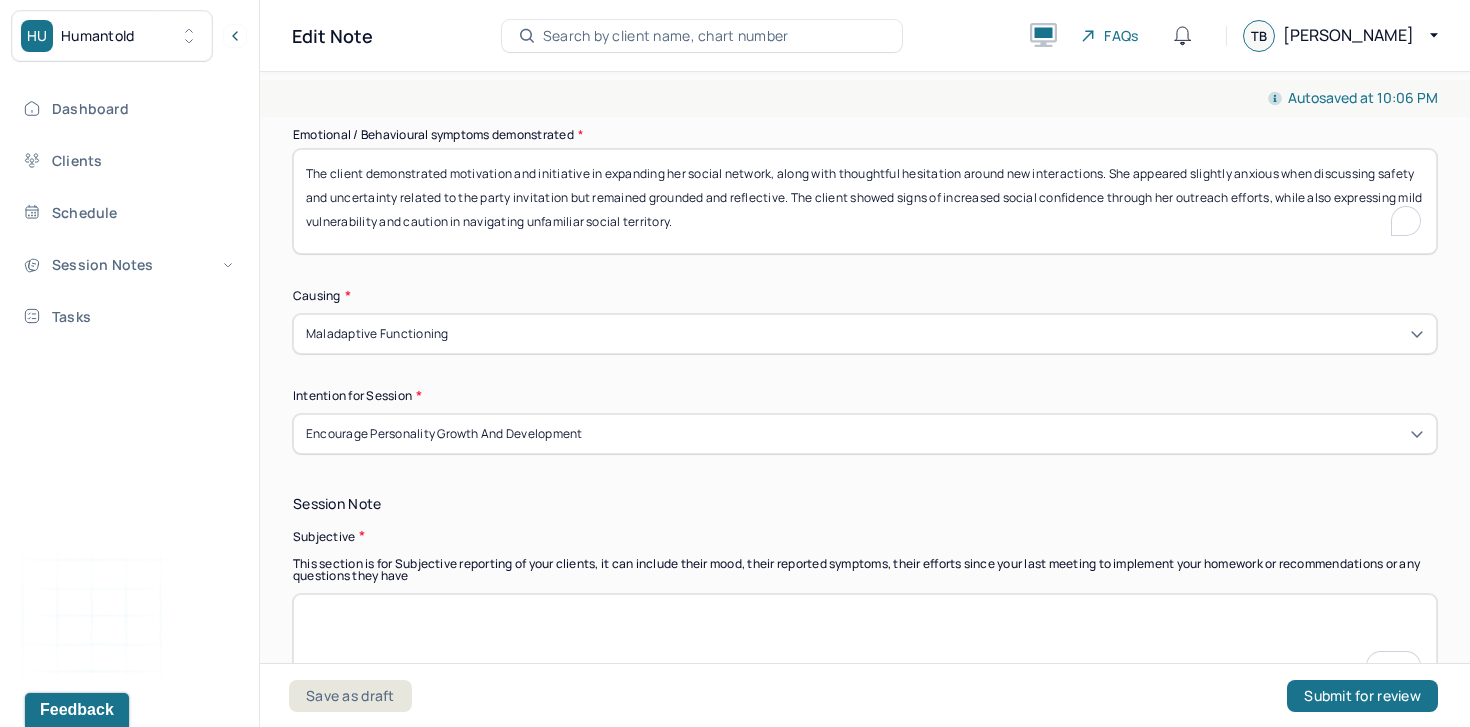 click on "The client demonstrated motivation and initiative in expanding her social network, along with thoughtful hesitation around new interactions. She appeared slightly anxious when discussing safety and uncertainty related to the party invitation but remained grounded and reflective. The client showed signs of increased social confidence through her outreach efforts, while also expressing mild vulnerability and caution in navigating unfamiliar social territory." at bounding box center (865, 201) 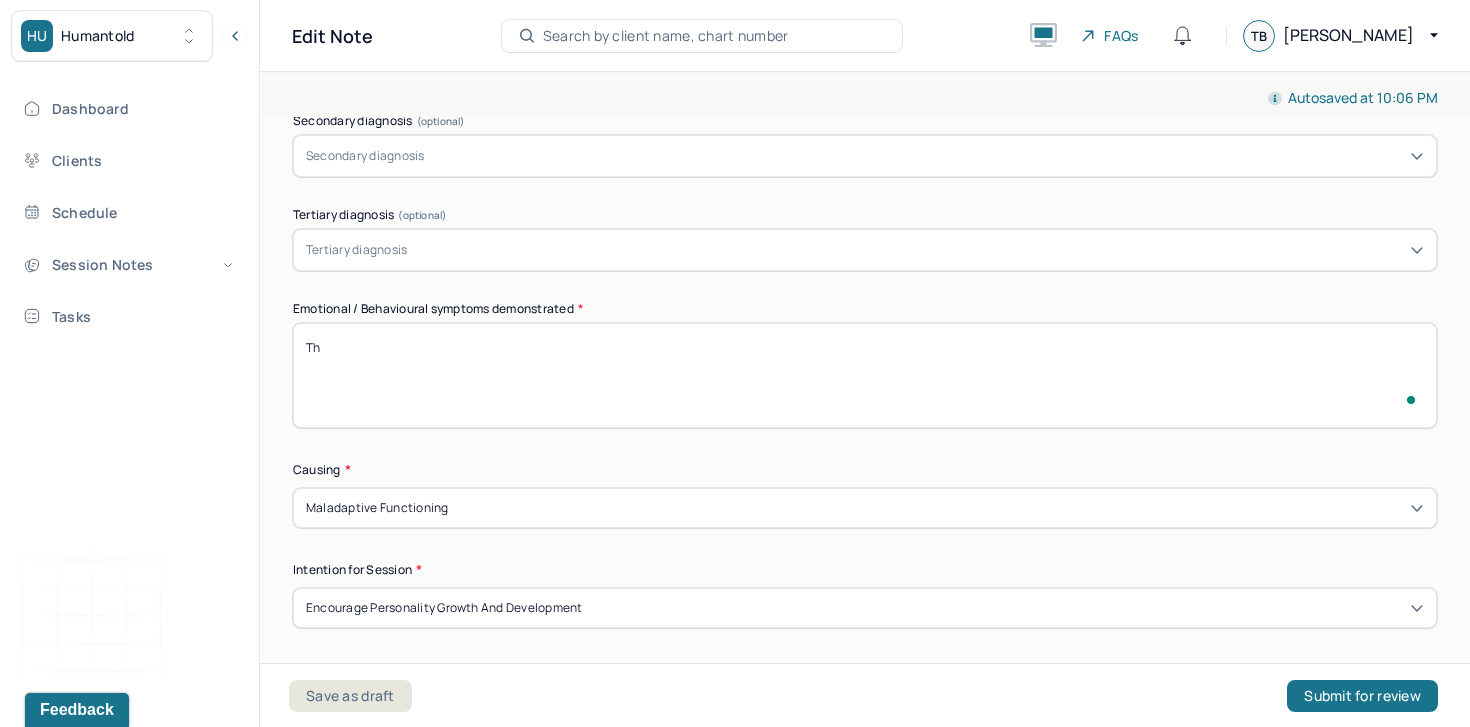 type on "T" 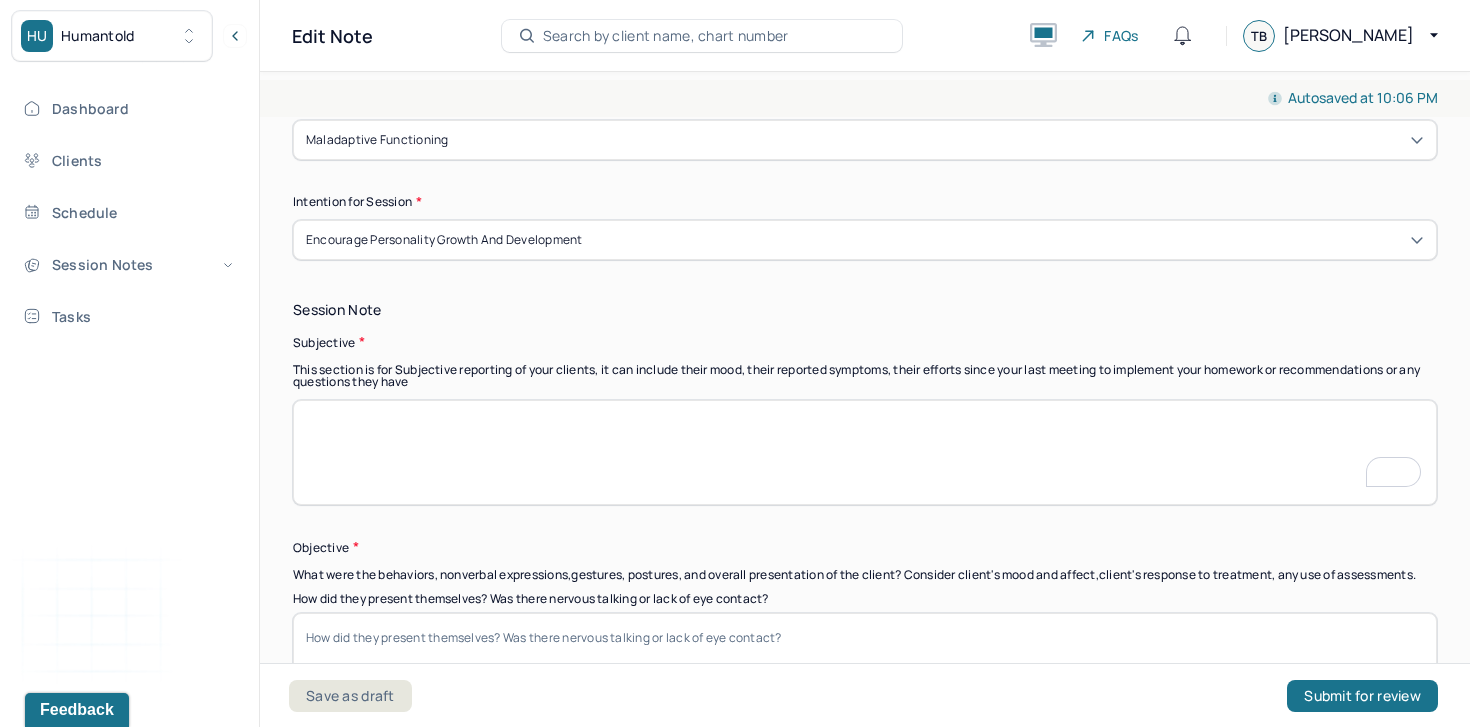type 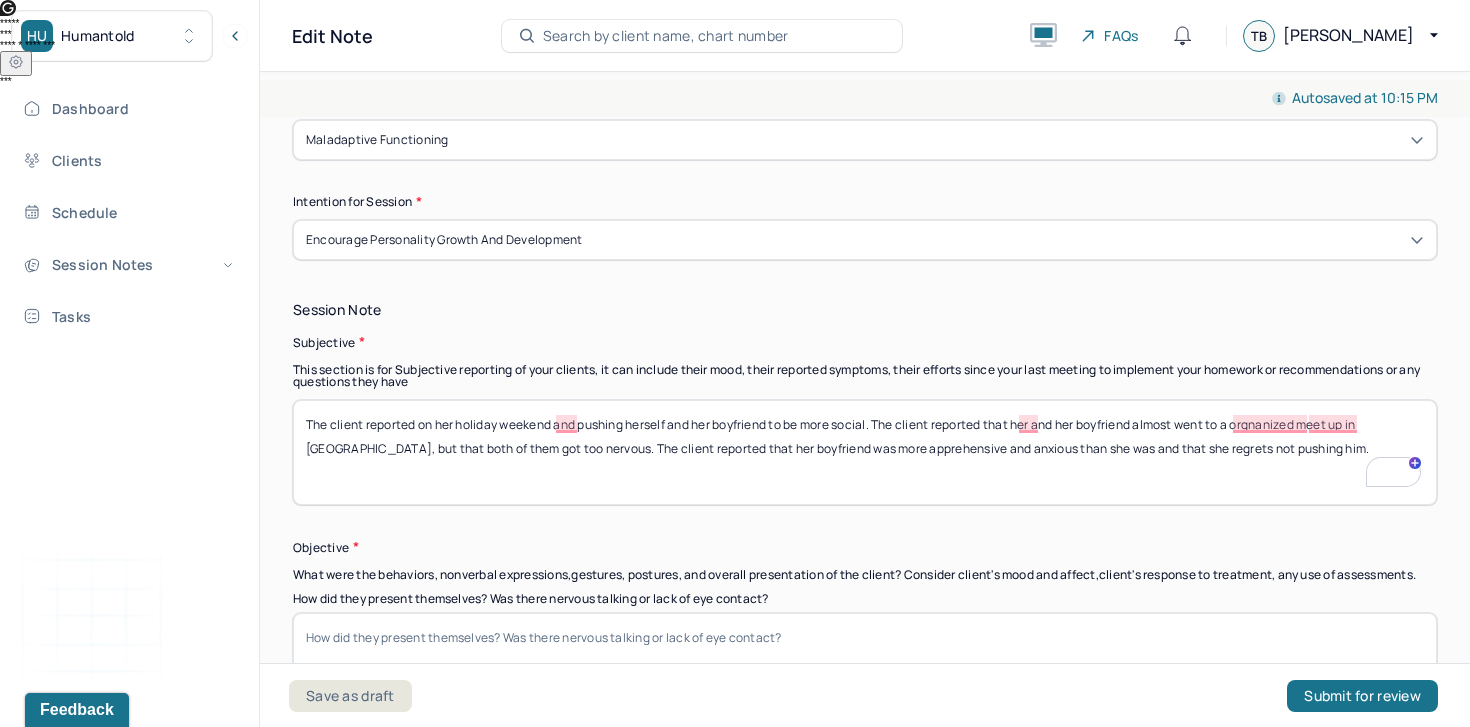 type on "The client reported on her holiday weekend and pushing herself and her boyfriend to be more social. The client reported that her and her boyfriend almost went to a orgnanized meet up in [GEOGRAPHIC_DATA], but that both of them got too nervous. The client reported that her boyfriend was more apprehensive and anxious than she was and that she regrets not pushing him." 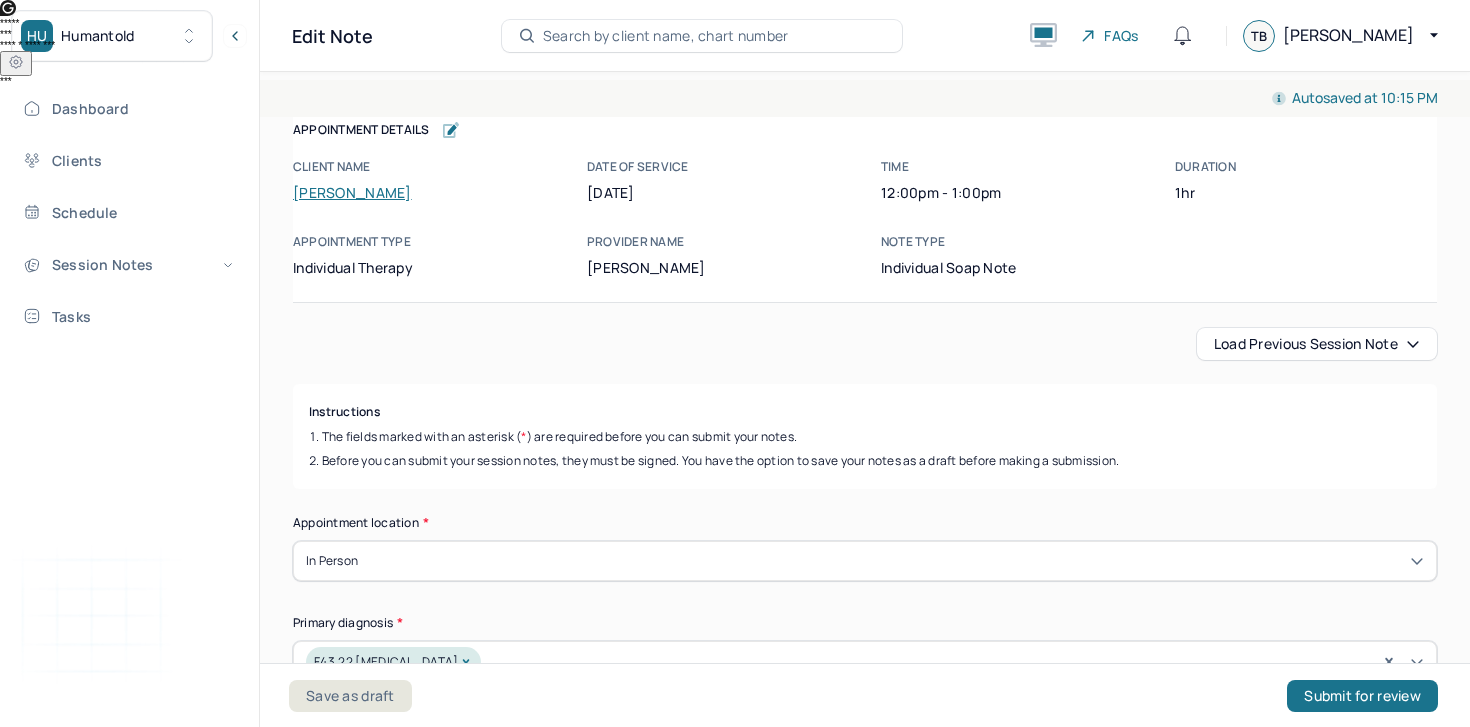 scroll, scrollTop: 0, scrollLeft: 0, axis: both 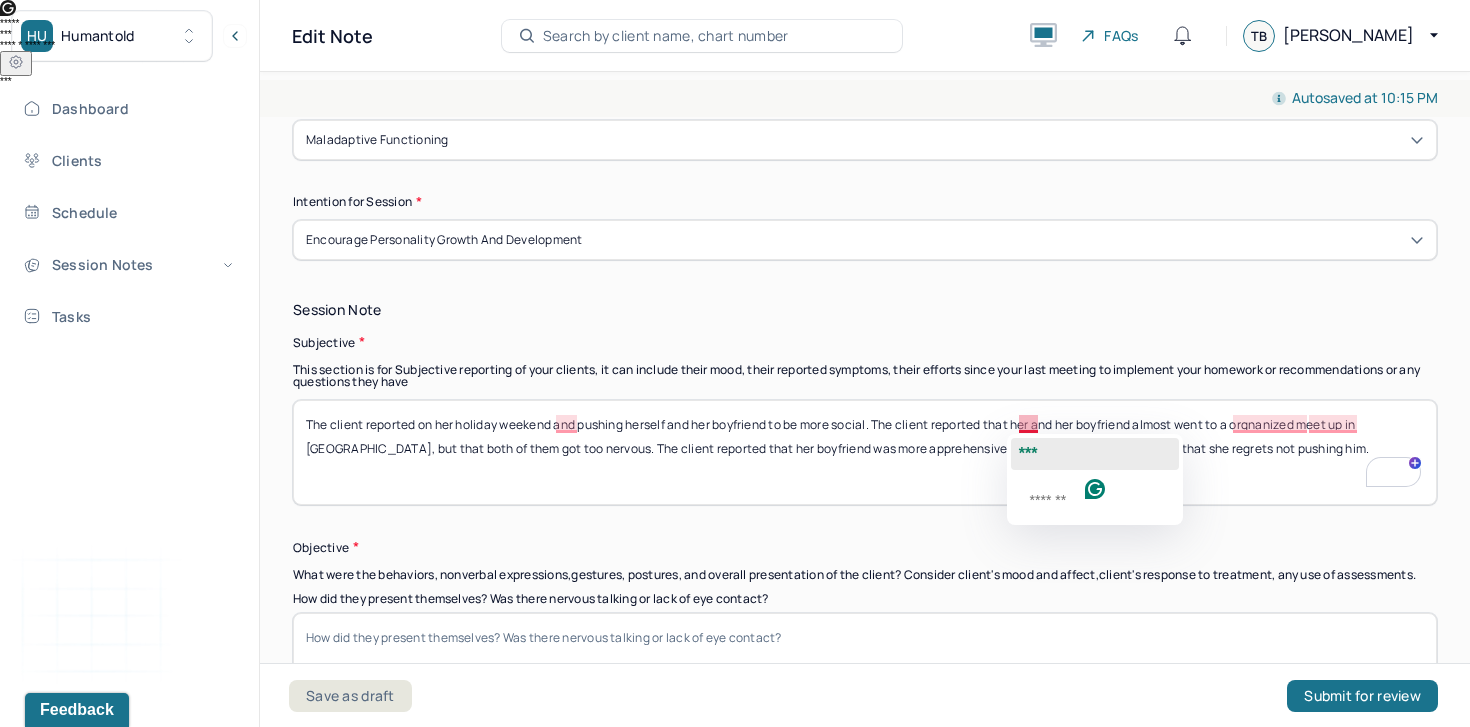 click on "***" 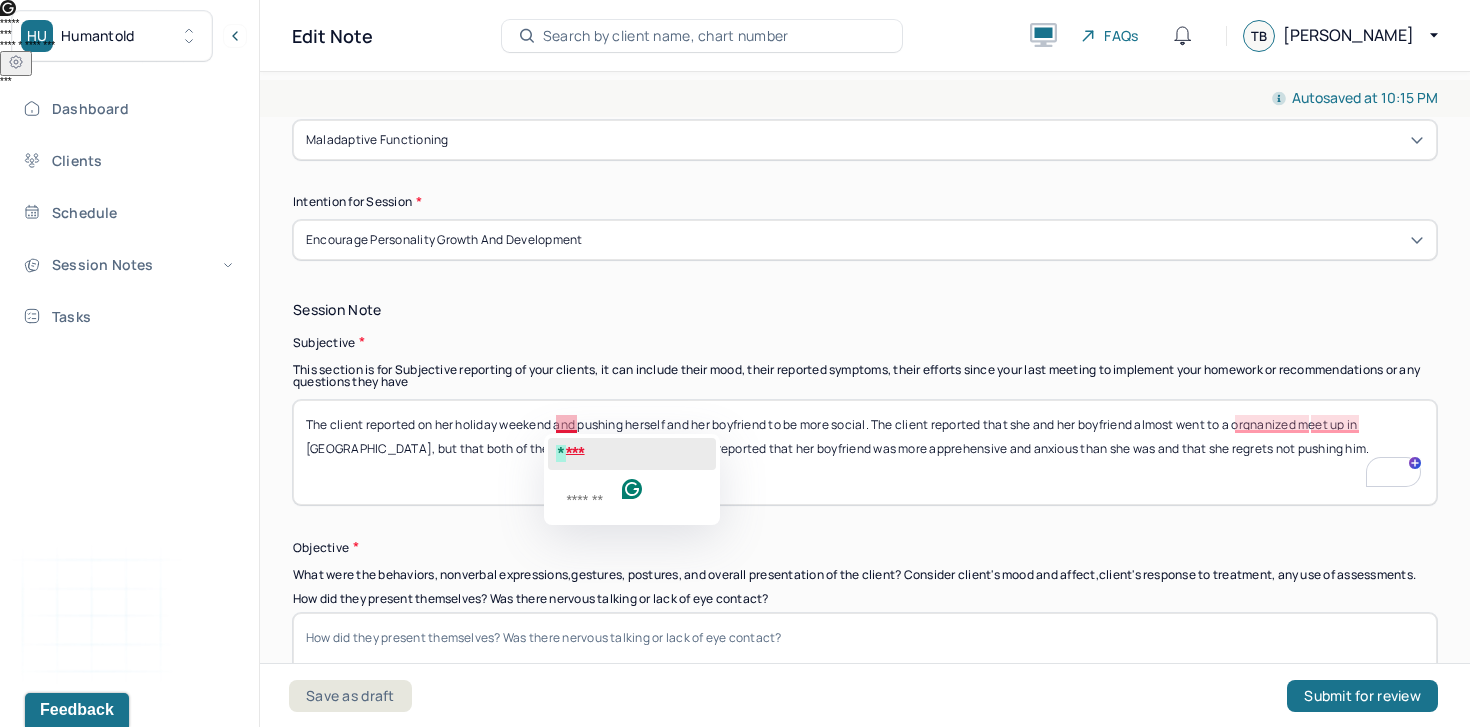 click on "***" 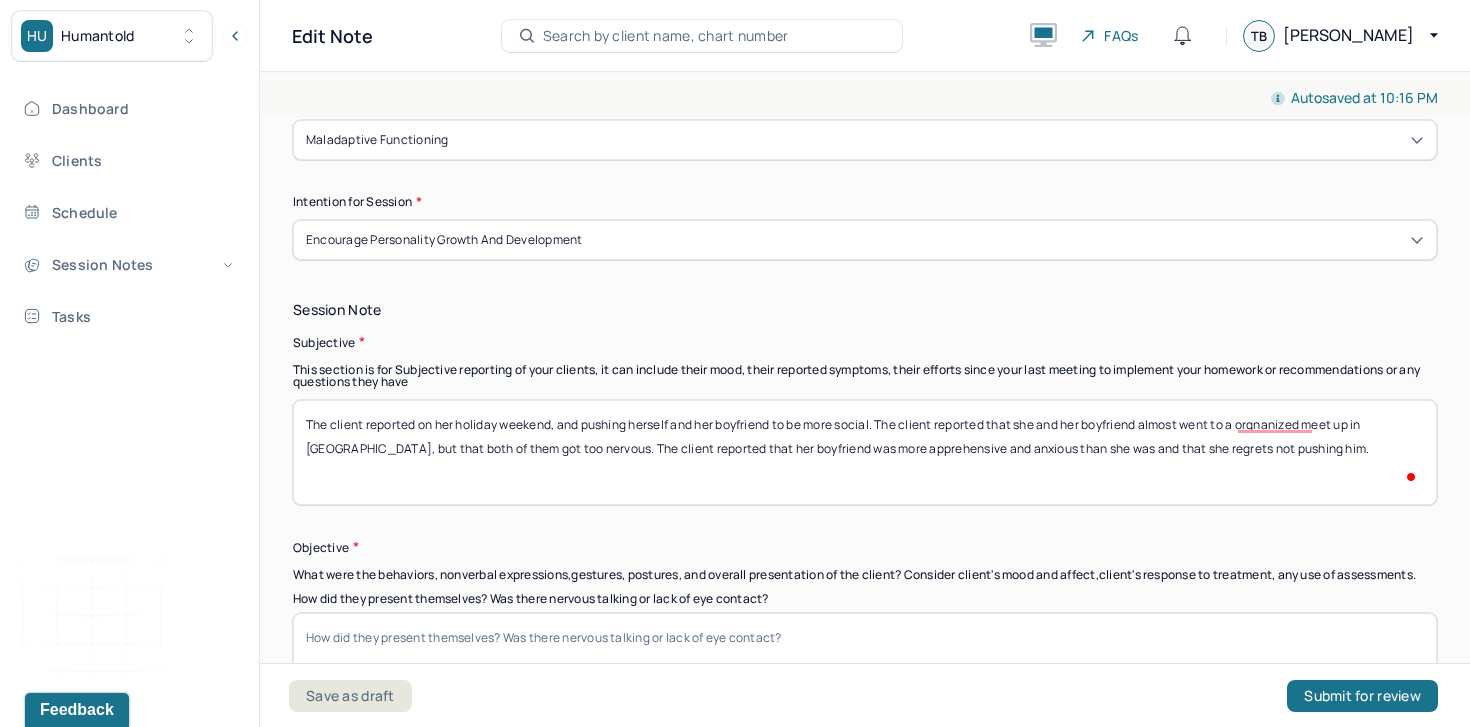 drag, startPoint x: 616, startPoint y: 527, endPoint x: 616, endPoint y: 500, distance: 27 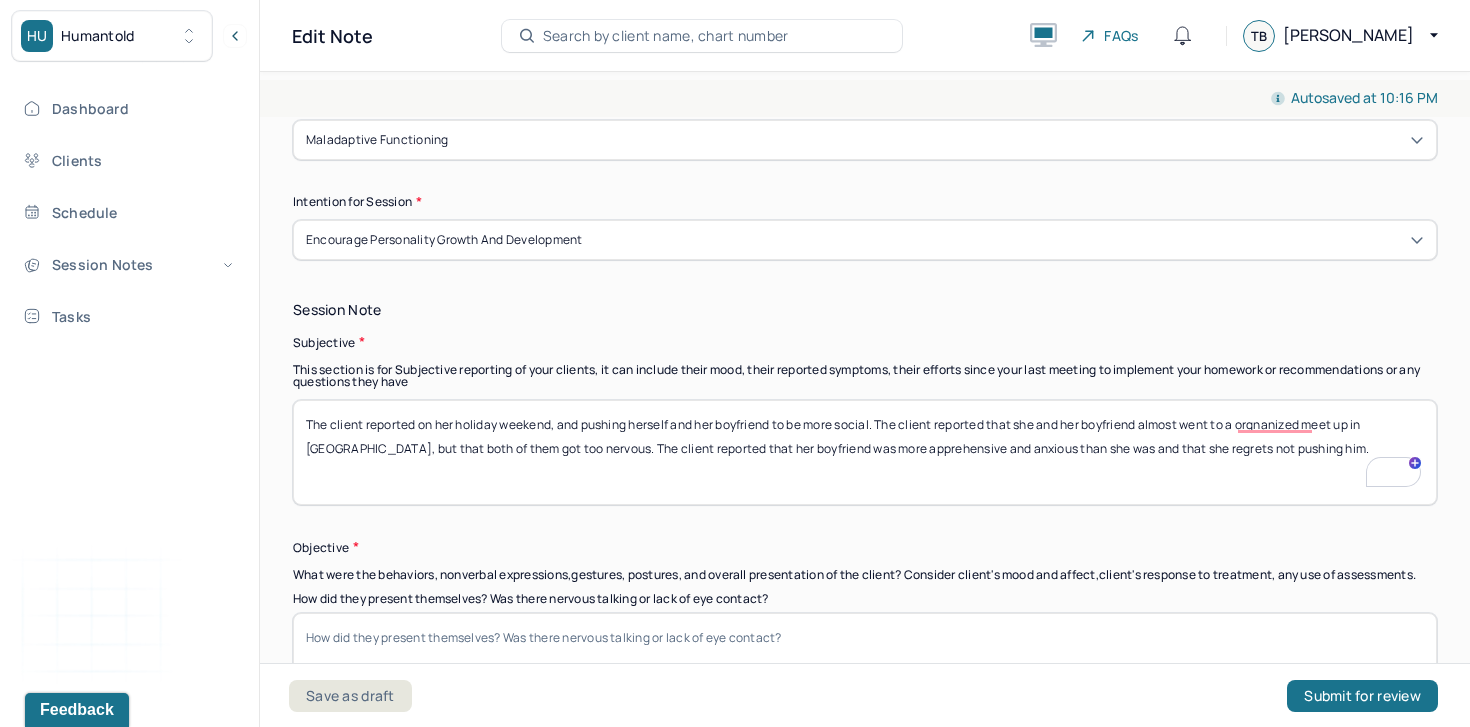 click on "The client reported on her holiday weekend, pushing herself and her boyfriend to be more social. The client reported that she and her boyfriend almost went to a orgnanized meet up in [GEOGRAPHIC_DATA], but that both of them got too nervous. The client reported that her boyfriend was more apprehensive and anxious than she was and that she regrets not pushing him." at bounding box center (865, 452) 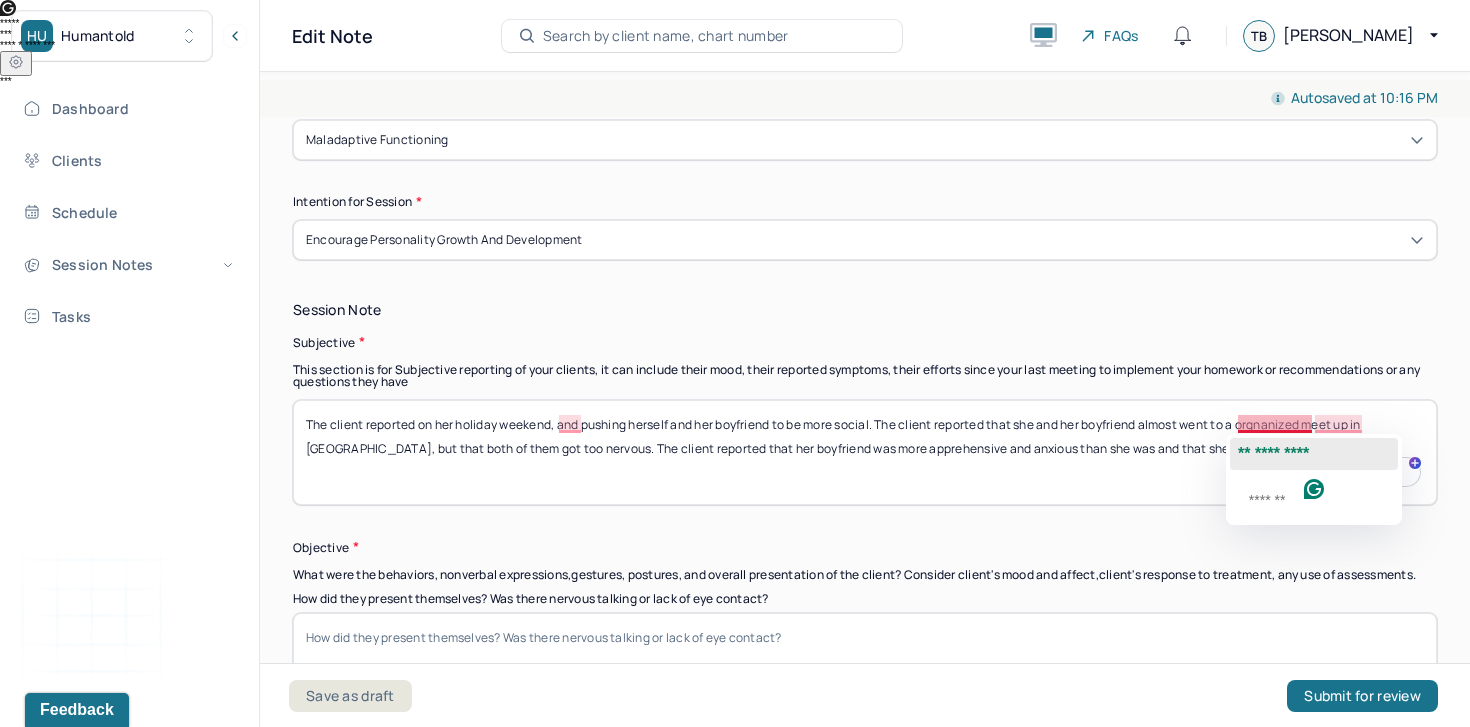 click on "*********" 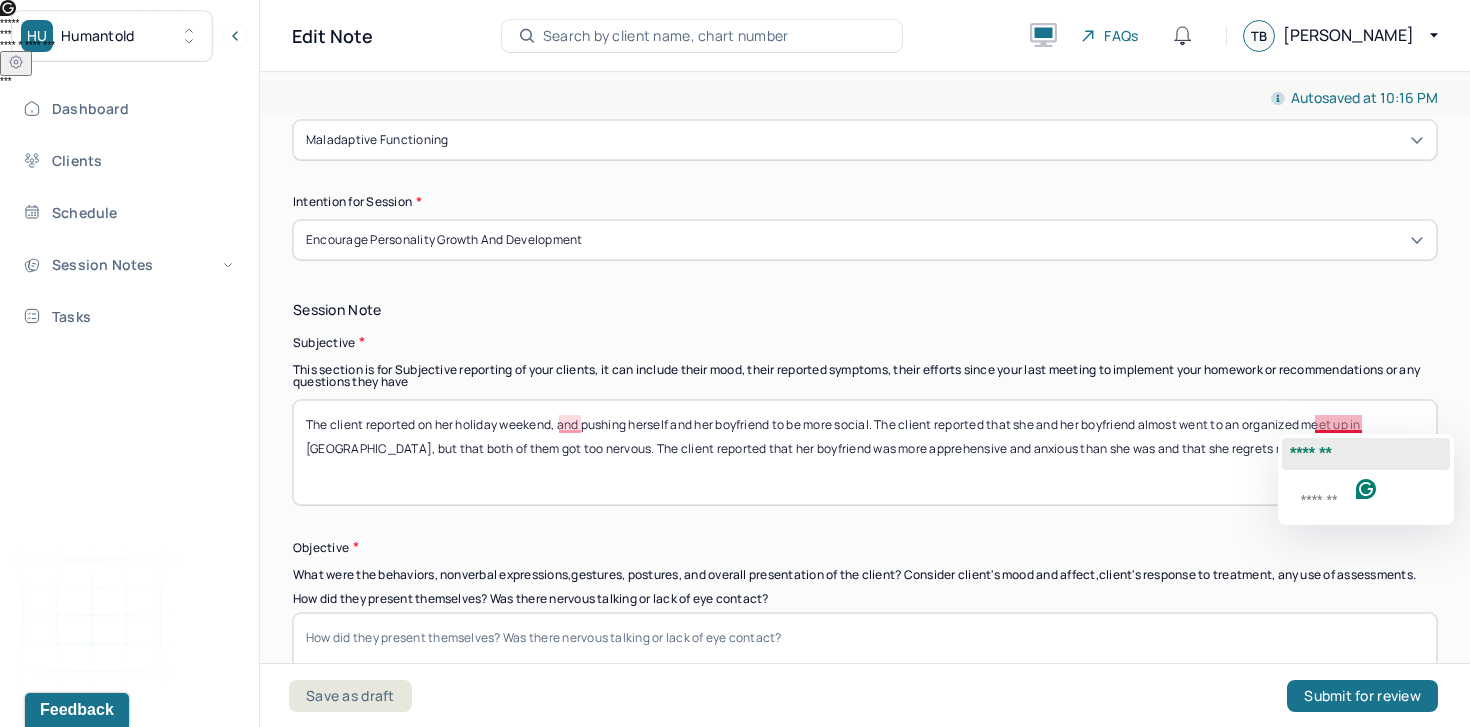 click on "*******" 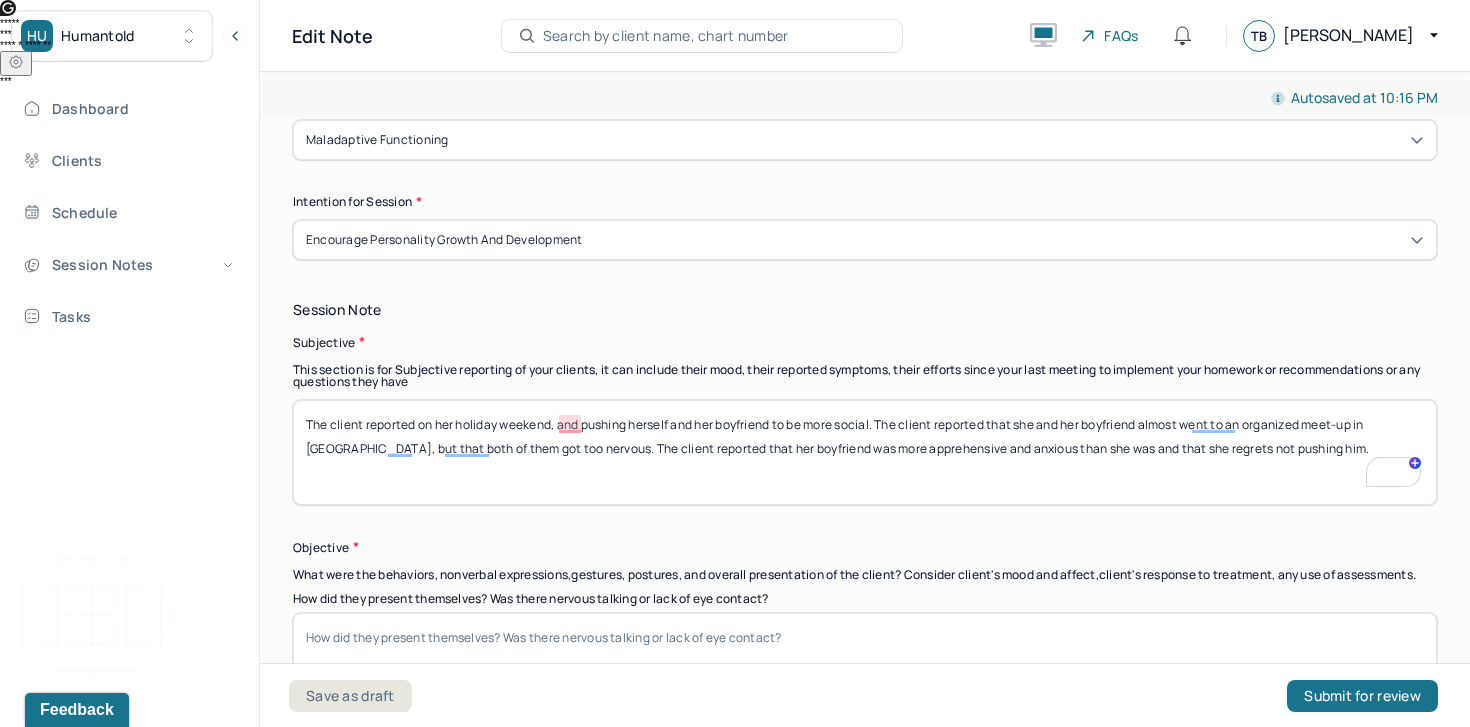 click on "The client reported on her holiday weekend, and pushing herself and her boyfriend to be more social. The client reported that she and her boyfriend almost went to a orgnanized meet up in [GEOGRAPHIC_DATA], but that both of them got too nervous. The client reported that her boyfriend was more apprehensive and anxious than she was and that she regrets not pushing him." at bounding box center [865, 452] 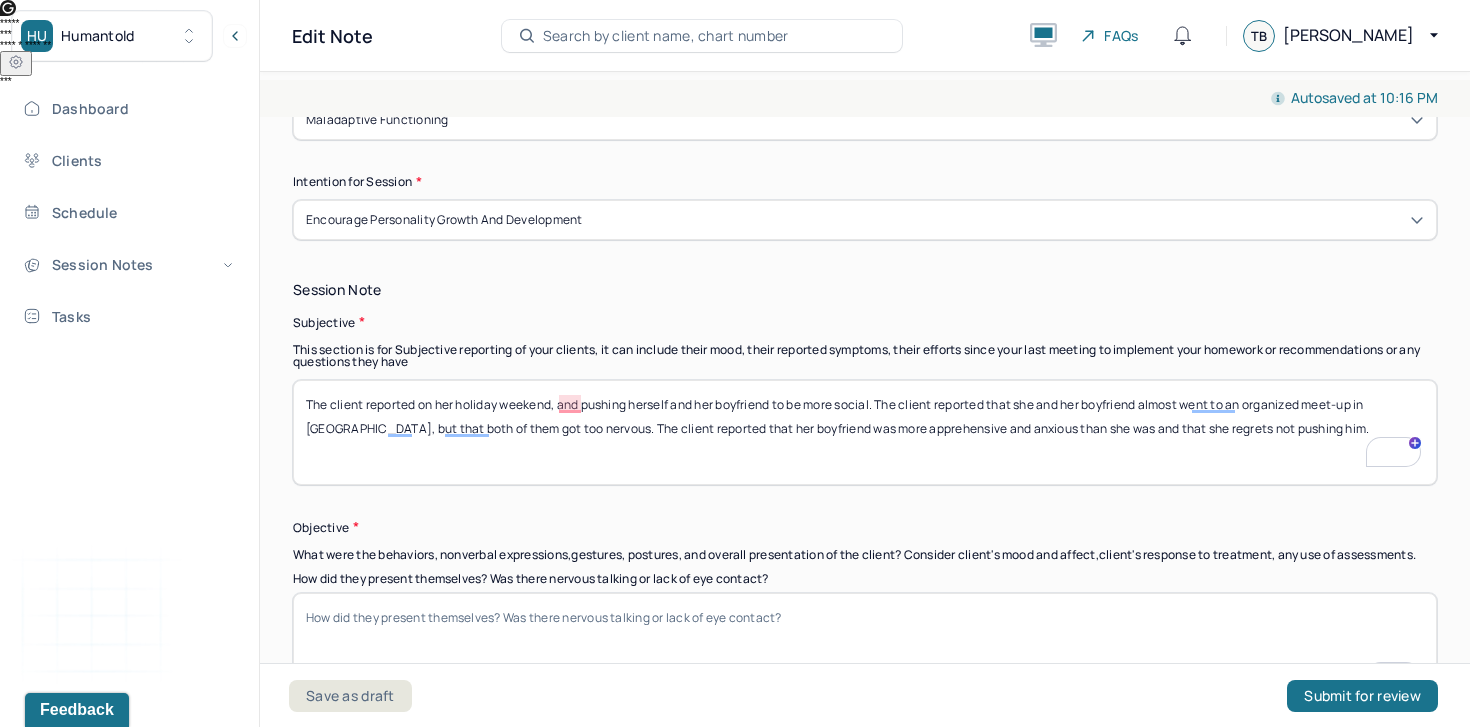 scroll, scrollTop: 990, scrollLeft: 0, axis: vertical 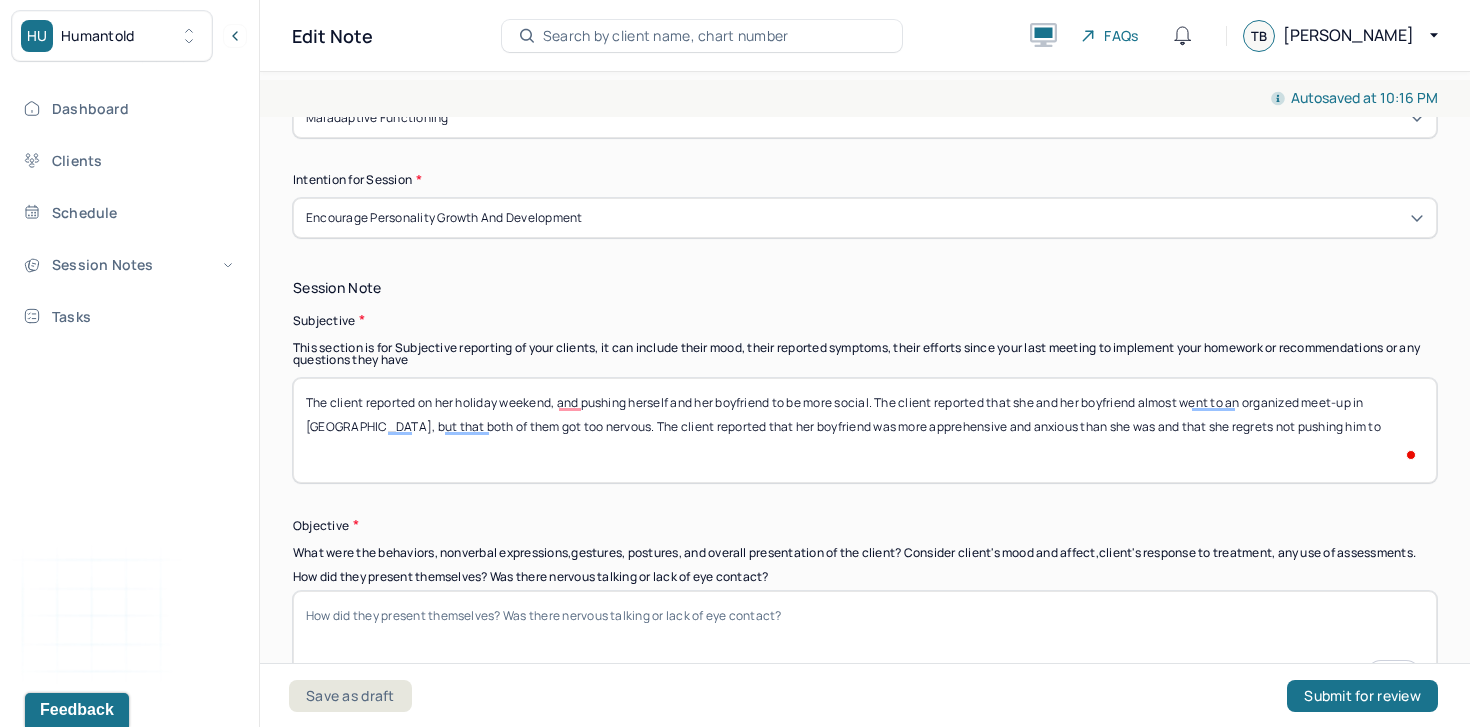 type on "The client reported on her holiday weekend, and pushing herself and her boyfriend to be more social. The client reported that she and her boyfriend almost went to an organized meet-up in [GEOGRAPHIC_DATA], but that both of them got too nervous. The client reported that her boyfriend was more apprehensive and anxious than she was and that she regrets not pushing him to" 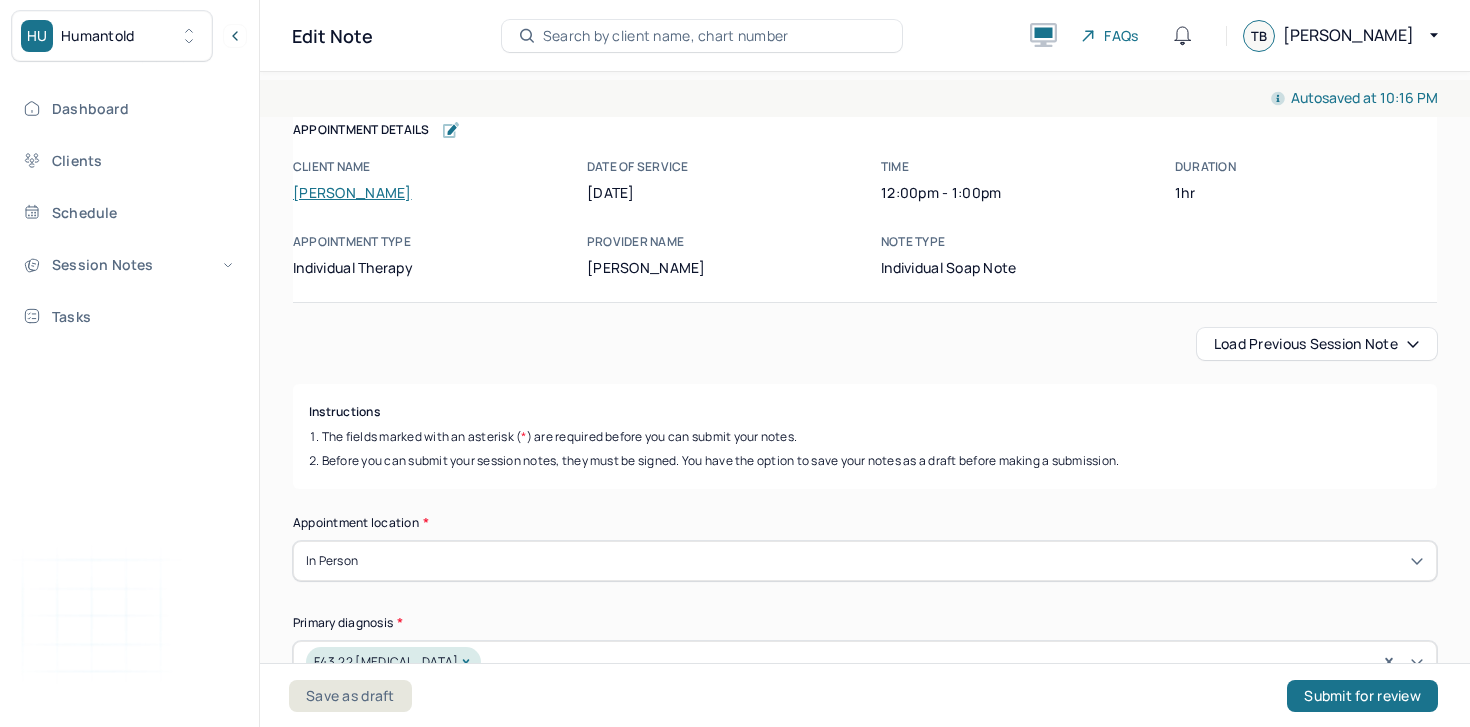 scroll, scrollTop: 0, scrollLeft: 0, axis: both 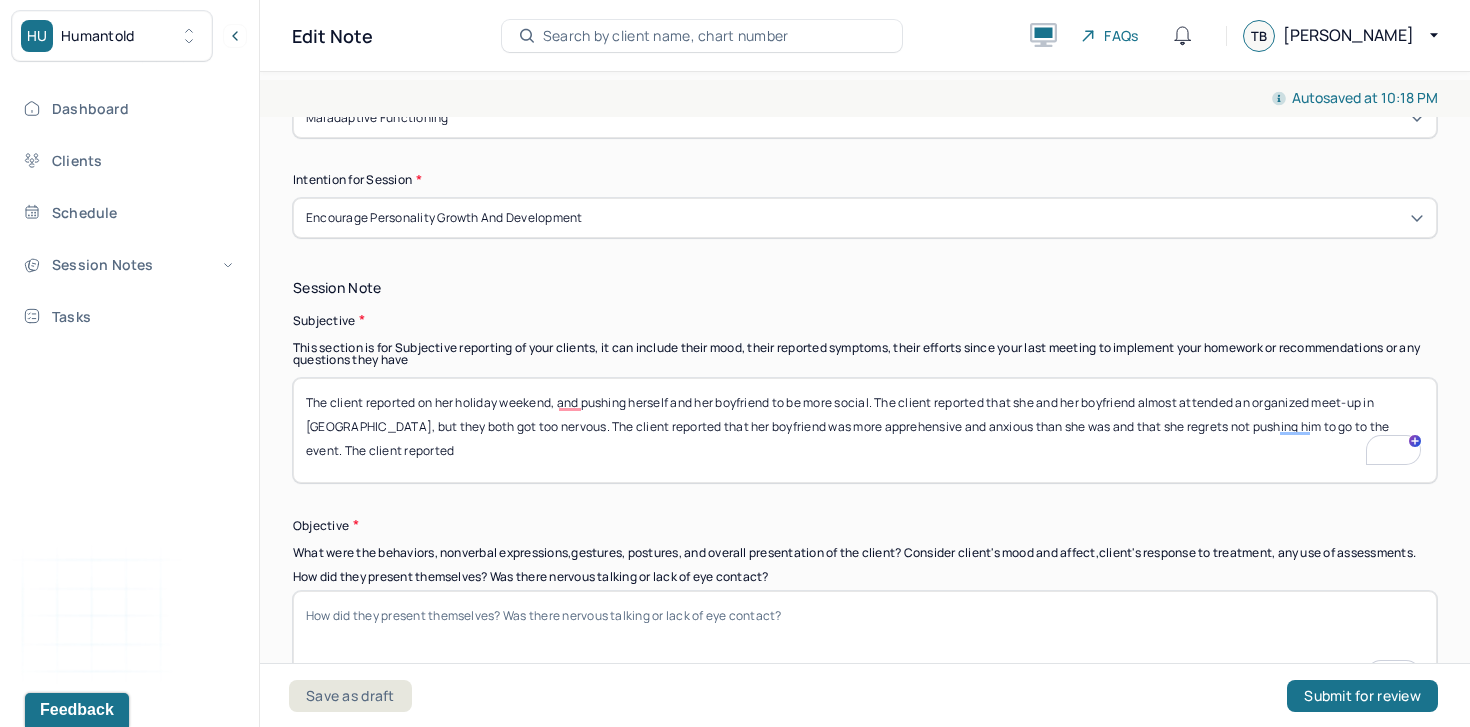 click on "The client reported on her holiday weekend, and pushing herself and her boyfriend to be more social. The client reported that she and her boyfriend almost went to an organized meet-up in Stamford, but that both of them got too nervous. The client reported that her boyfriend was more apprehensive and anxious than she was and that she regrets not pushing him to go to the event. The client reported" at bounding box center [865, 430] 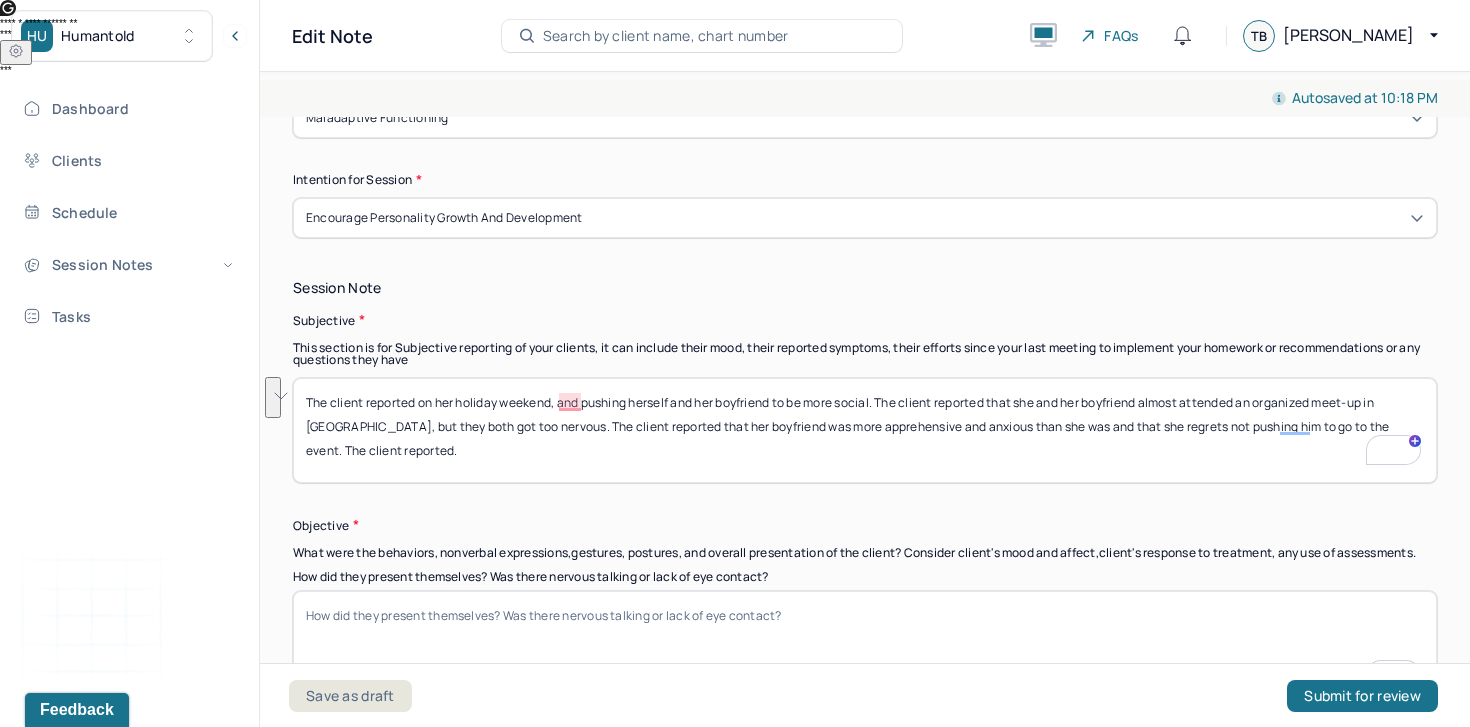 drag, startPoint x: 529, startPoint y: 441, endPoint x: 1290, endPoint y: 413, distance: 761.51495 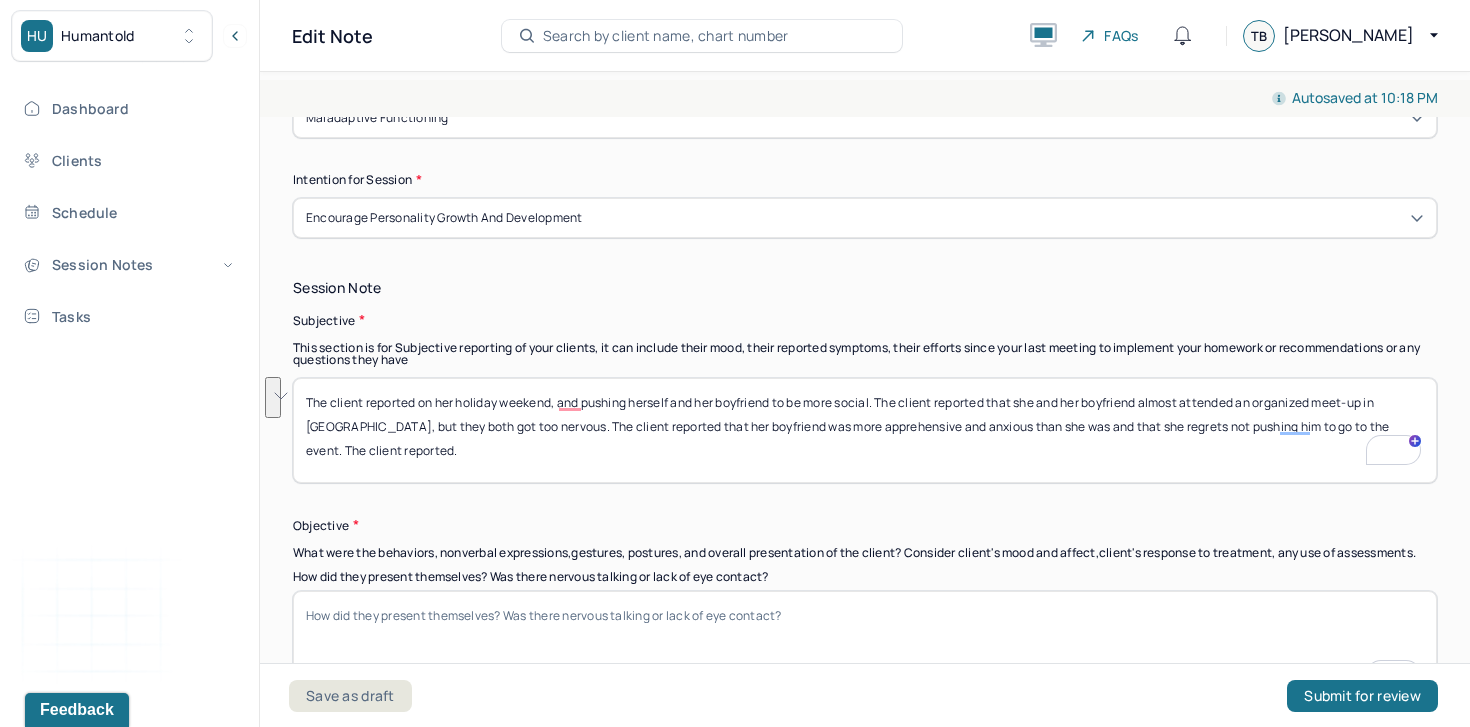 click on "The client reported on her holiday weekend, and pushing herself and her boyfriend to be more social. The client reported that she and her boyfriend almost attended an organized meet-up in Stamford, but they both got too nervous. The client reported that her boyfriend was more apprehensive and anxious than she was and that she regrets not pushing him to go to the event. The client reported." at bounding box center (865, 430) 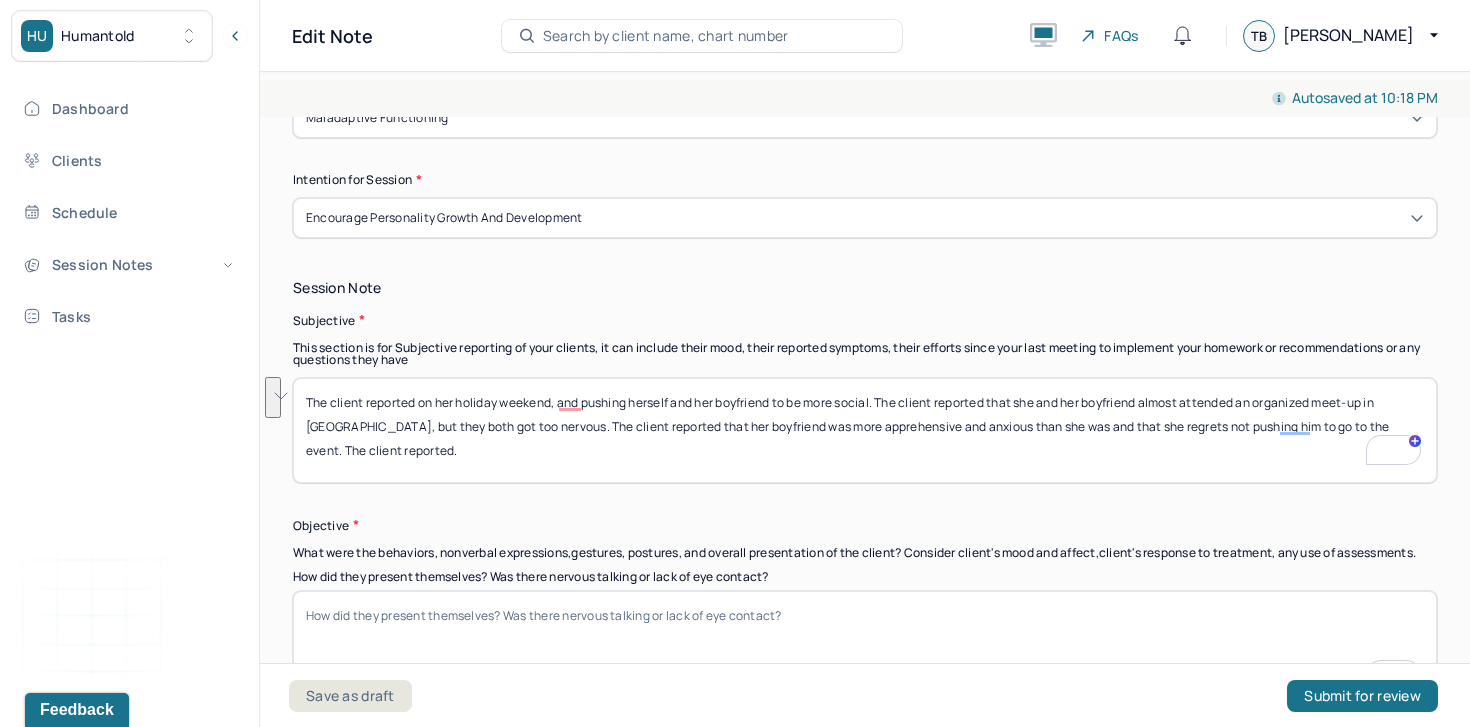 drag, startPoint x: 1226, startPoint y: 449, endPoint x: 1369, endPoint y: 422, distance: 145.52663 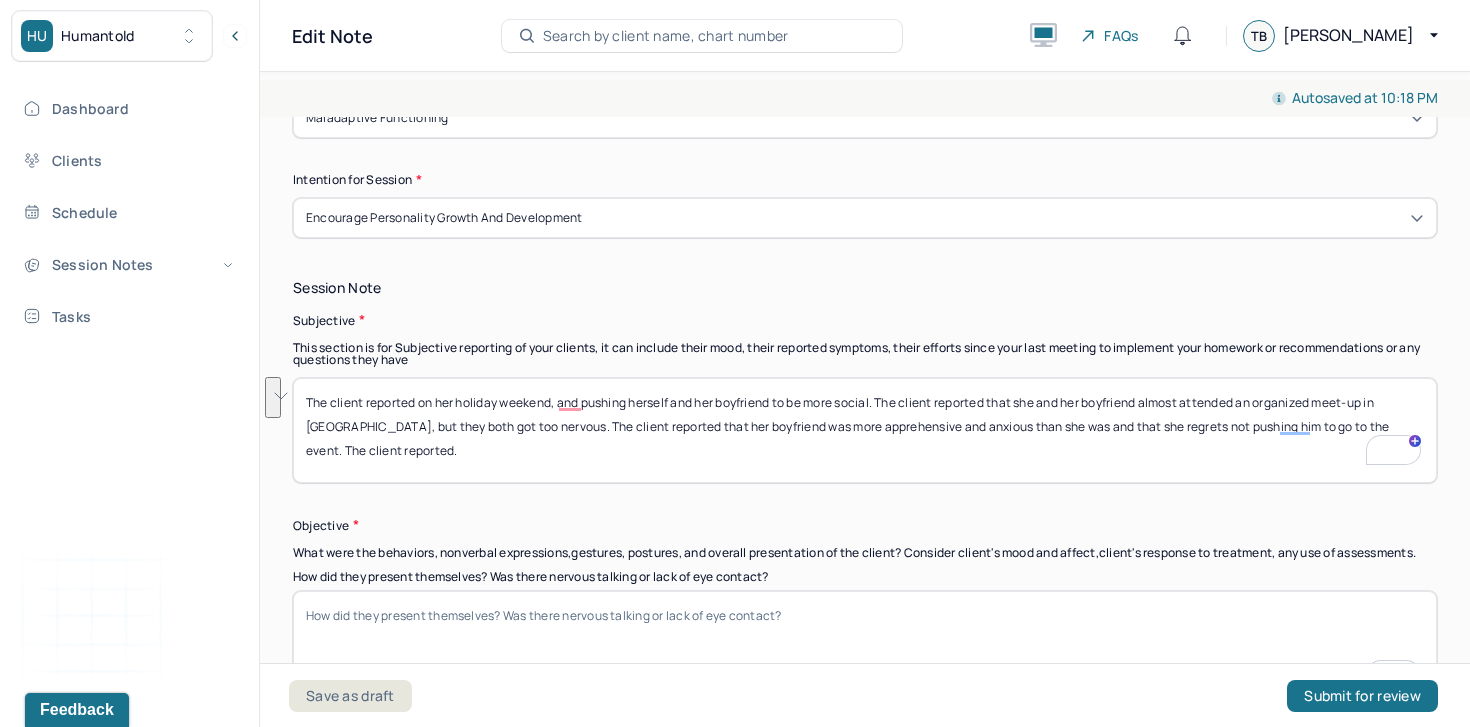 click on "The client reported on her holiday weekend, and pushing herself and her boyfriend to be more social. The client reported that she and her boyfriend almost attended an organized meet-up in Stamford, but they both got too nervous. The client reported that her boyfriend was more apprehensive and anxious than she was and that she regrets not pushing him to go to the event. The client reported." at bounding box center (865, 430) 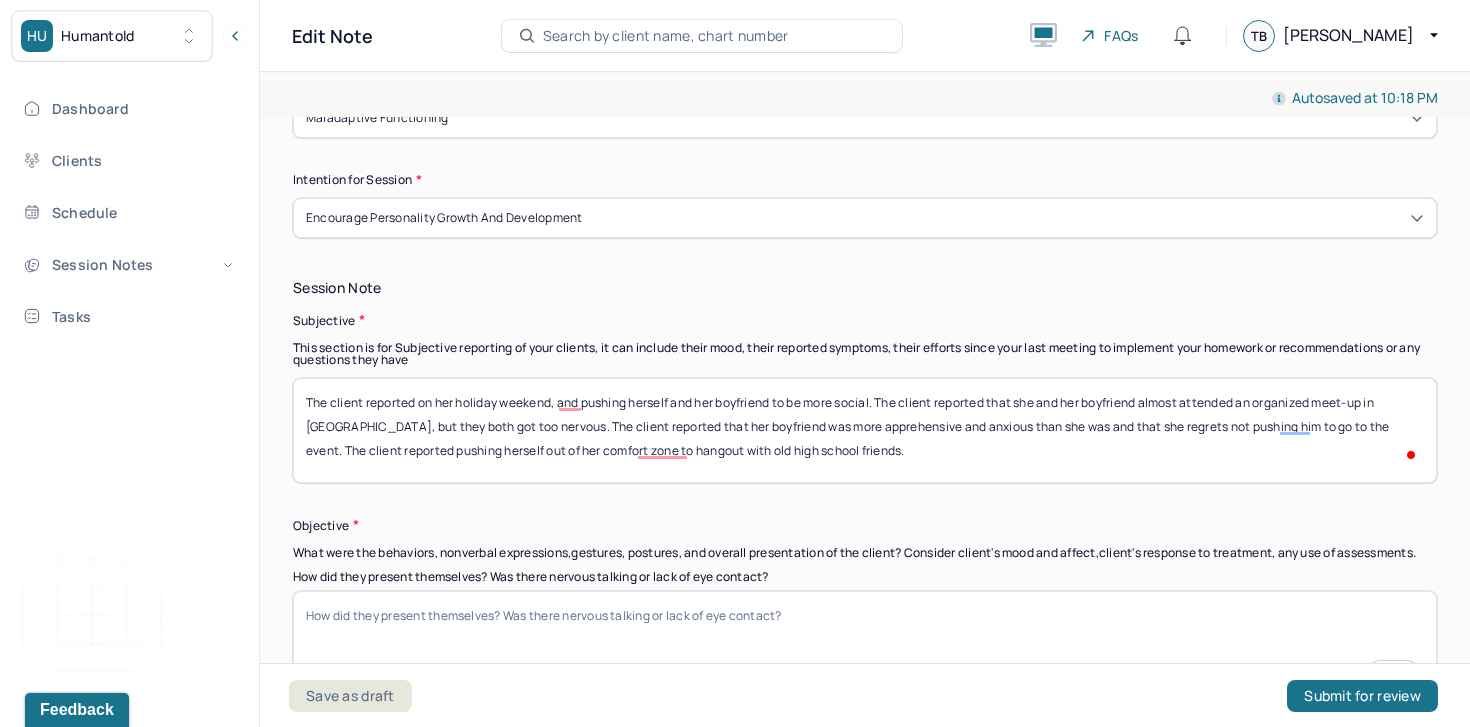 click on "The client reported on her holiday weekend, and pushing herself and her boyfriend to be more social. The client reported that she and her boyfriend almost attended an organized meet-up in Stamford, but they both got too nervous. The client reported that her boyfriend was more apprehensive and anxious than she was and that she regrets not pushing him to go to the event. The client reported." at bounding box center [865, 430] 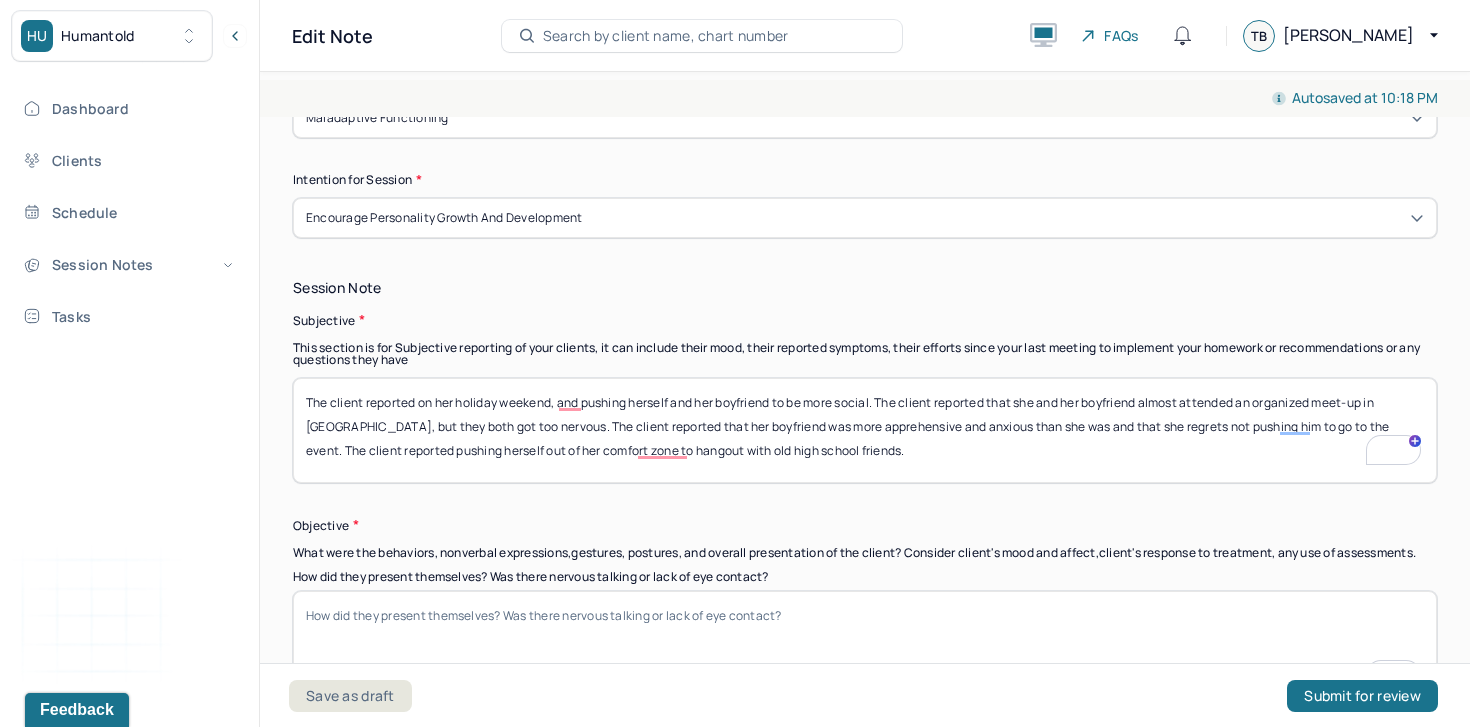 click on "The client reported on her holiday weekend, and pushing herself and her boyfriend to be more social. The client reported that she and her boyfriend almost attended an organized meet-up in Stamford, but they both got too nervous. The client reported that her boyfriend was more apprehensive and anxious than she was and that she regrets not pushing him to go to the event. The client reported." at bounding box center (865, 430) 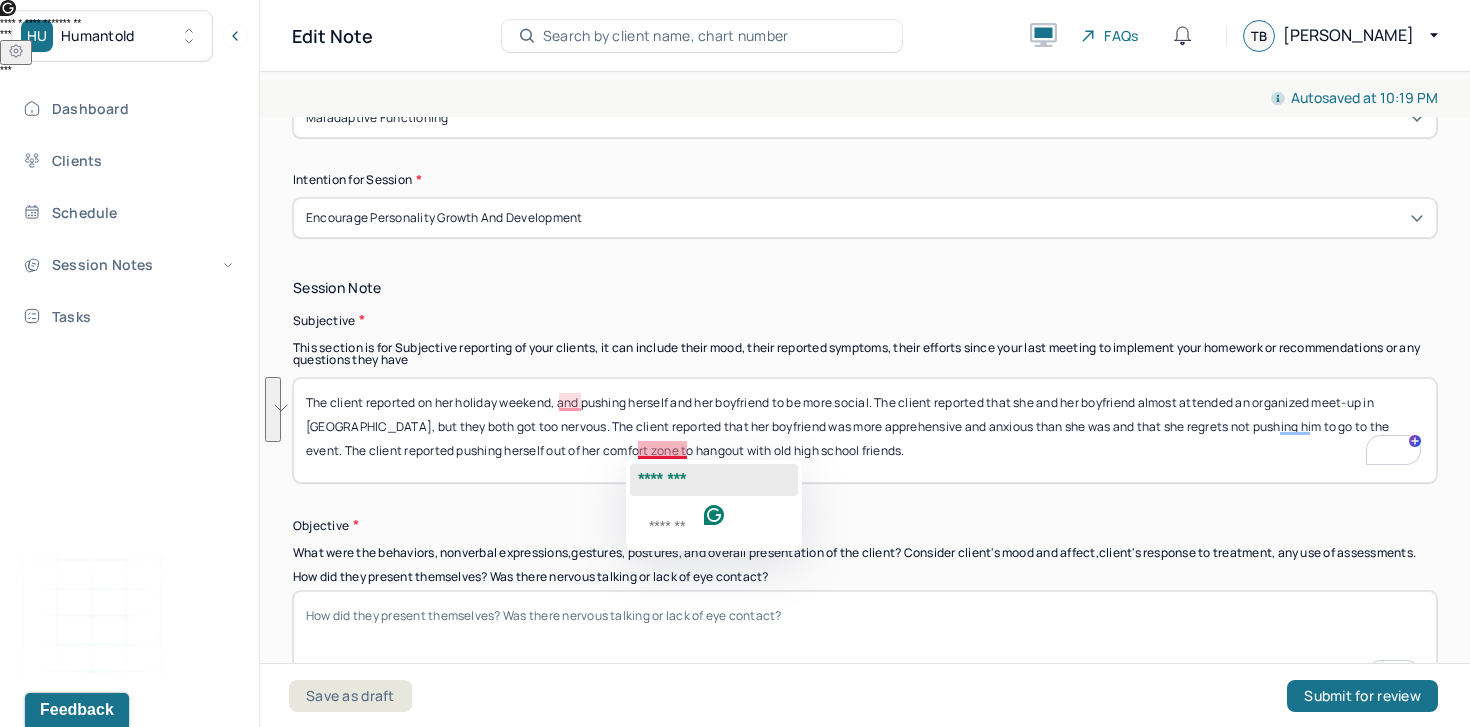 click on "********" 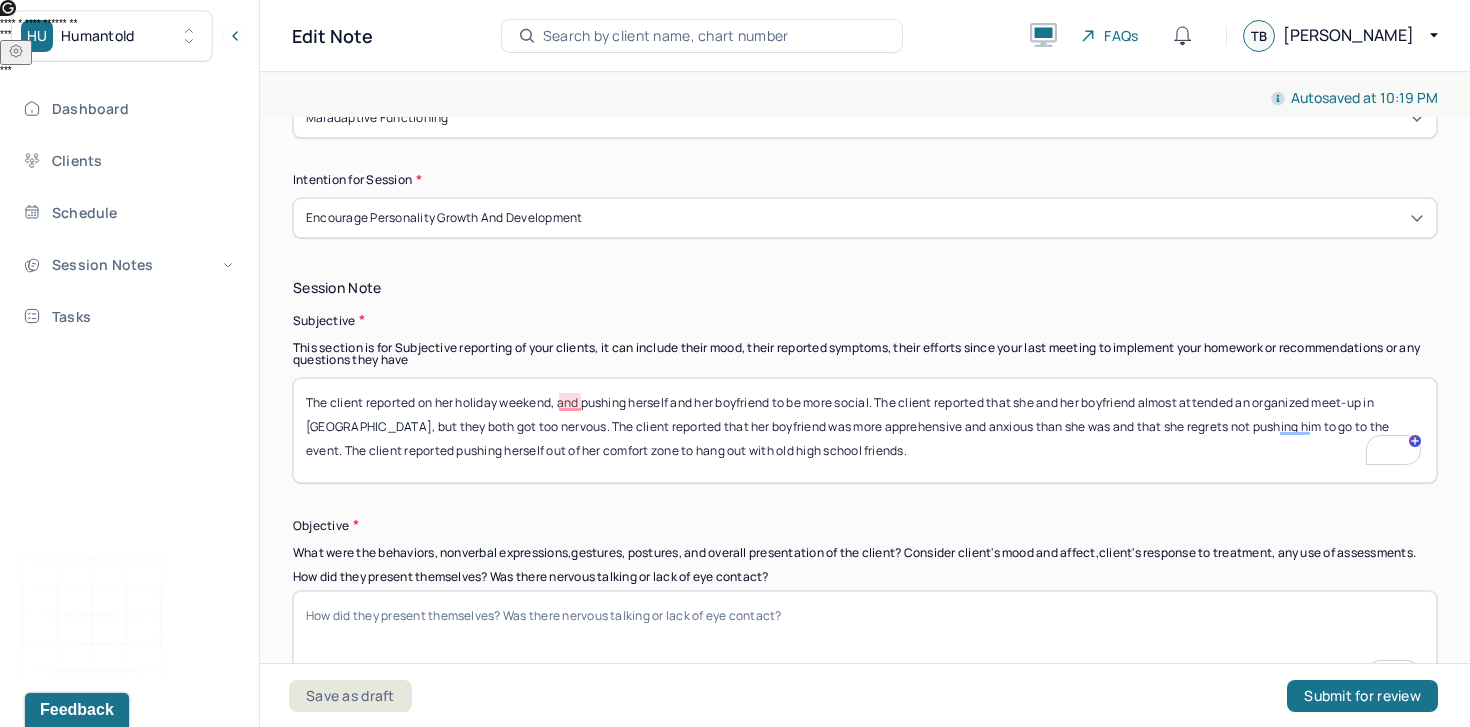 type on "The client reported on her holiday weekend, and pushing herself and her boyfriend to be more social. The client reported that she and her boyfriend almost attended an organized meet-up in Stamford, but they both got too nervous. The client reported that her boyfriend was more apprehensive and anxious than she was and that she regrets not pushing him to go to the event. The client reported pushing herself out of her comfort zone to hang out with old high school friends." 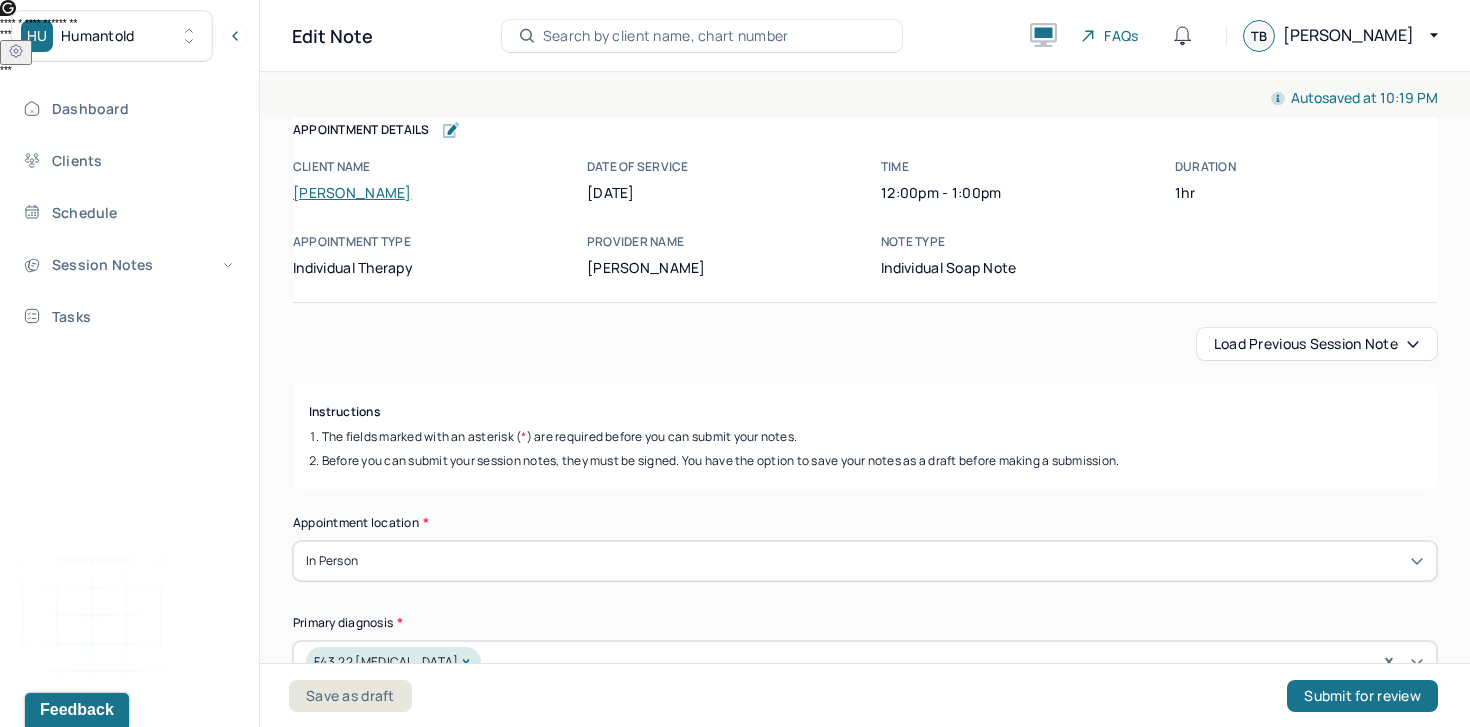 scroll, scrollTop: 0, scrollLeft: 0, axis: both 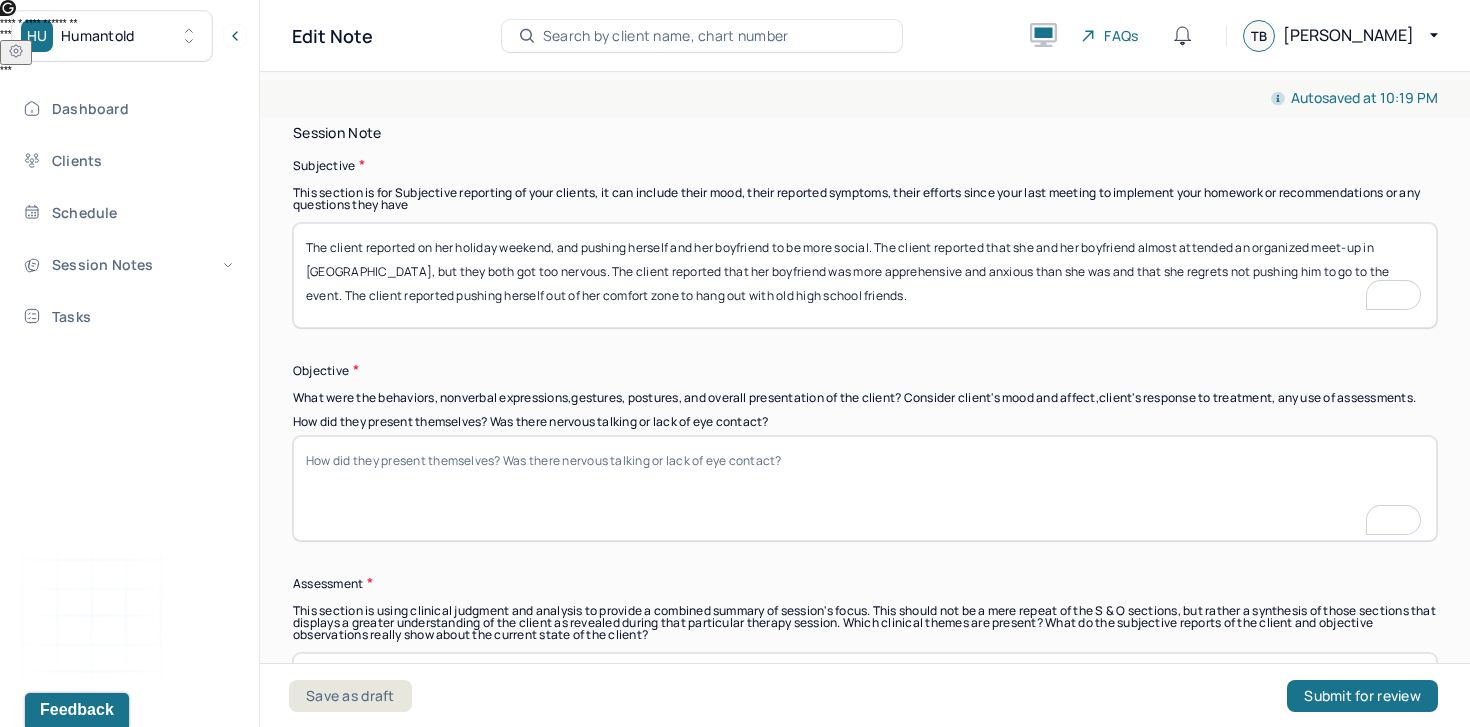 click on "How did they present themselves? Was there nervous talking or lack of eye contact?" at bounding box center (865, 488) 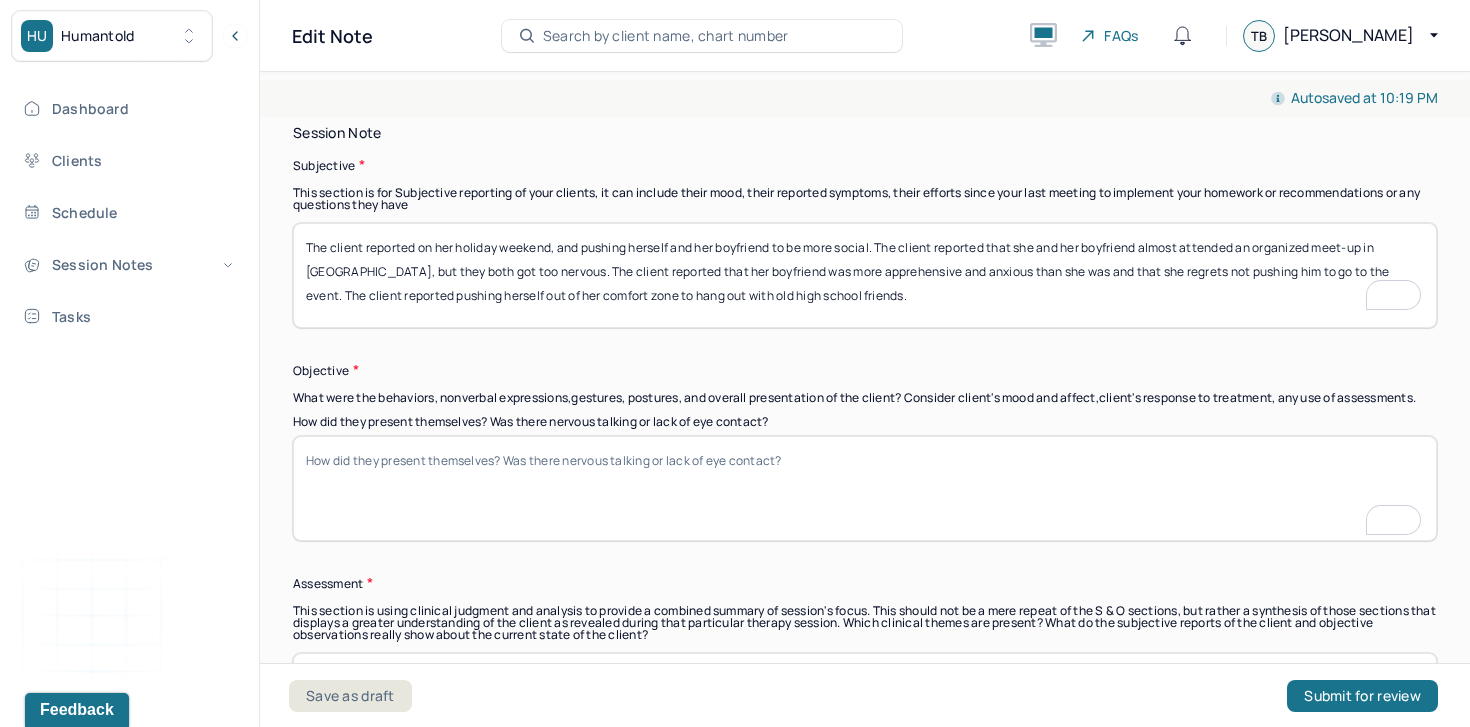 paste on "The client presented on time and was engaged throughout the session. She appeared calm, alert, and reflective while discussing her recent social experiences." 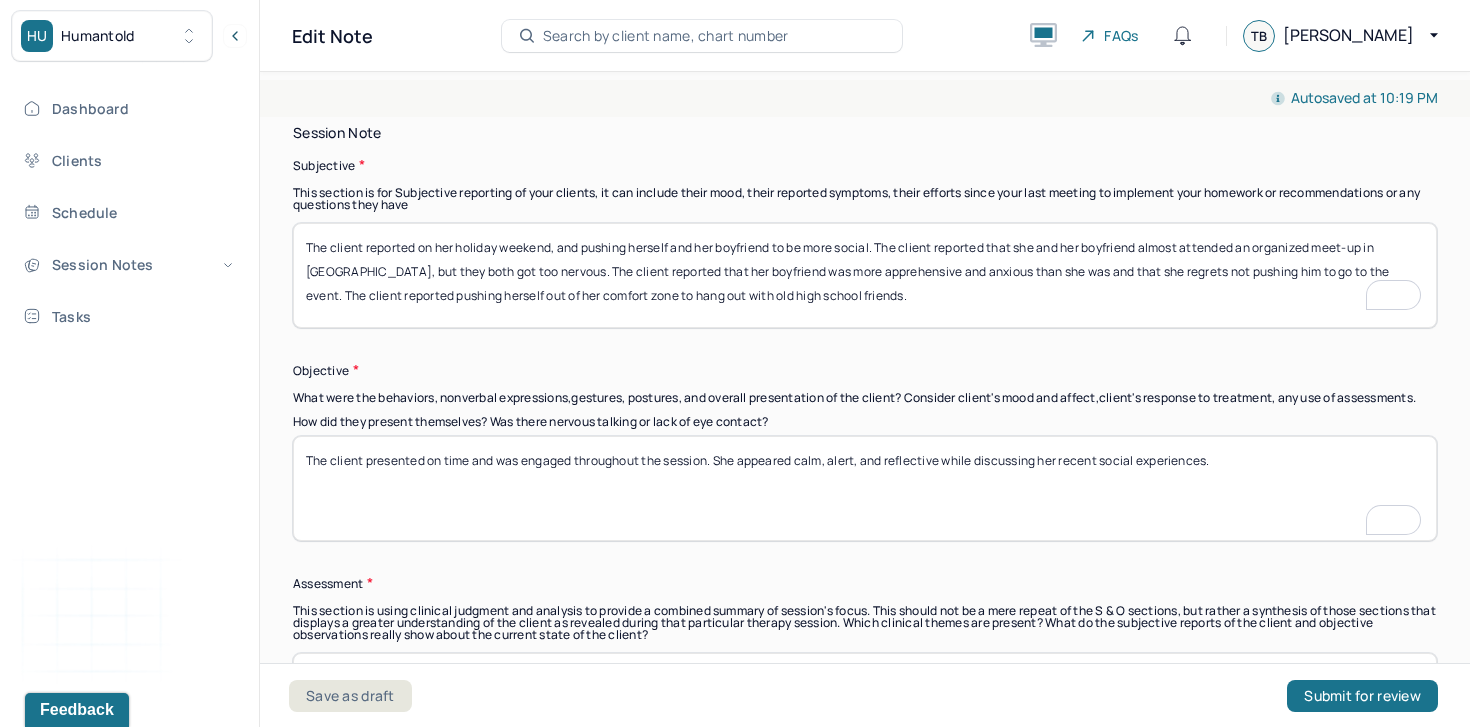 type on "The client presented on time and was engaged throughout the session. She appeared calm, alert, and reflective while discussing her recent social experiences." 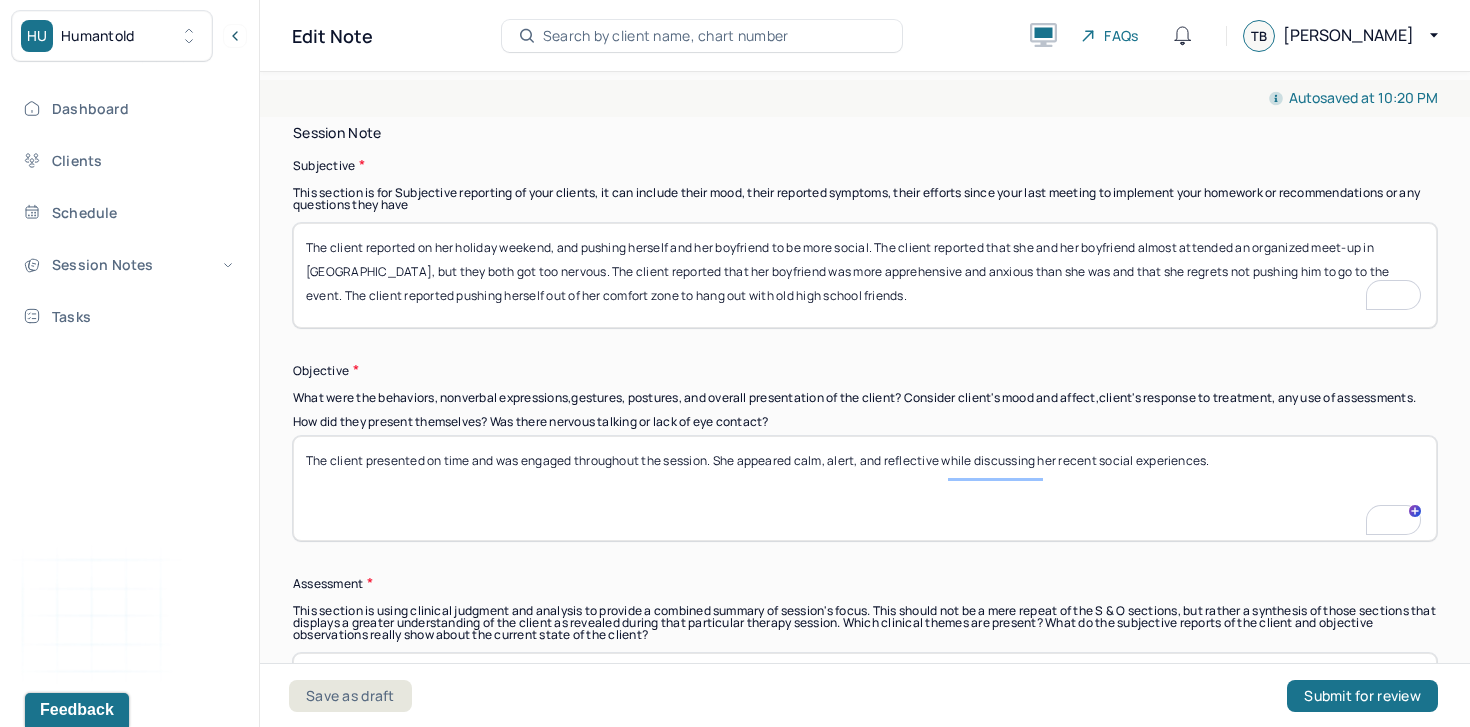 scroll, scrollTop: 677, scrollLeft: 0, axis: vertical 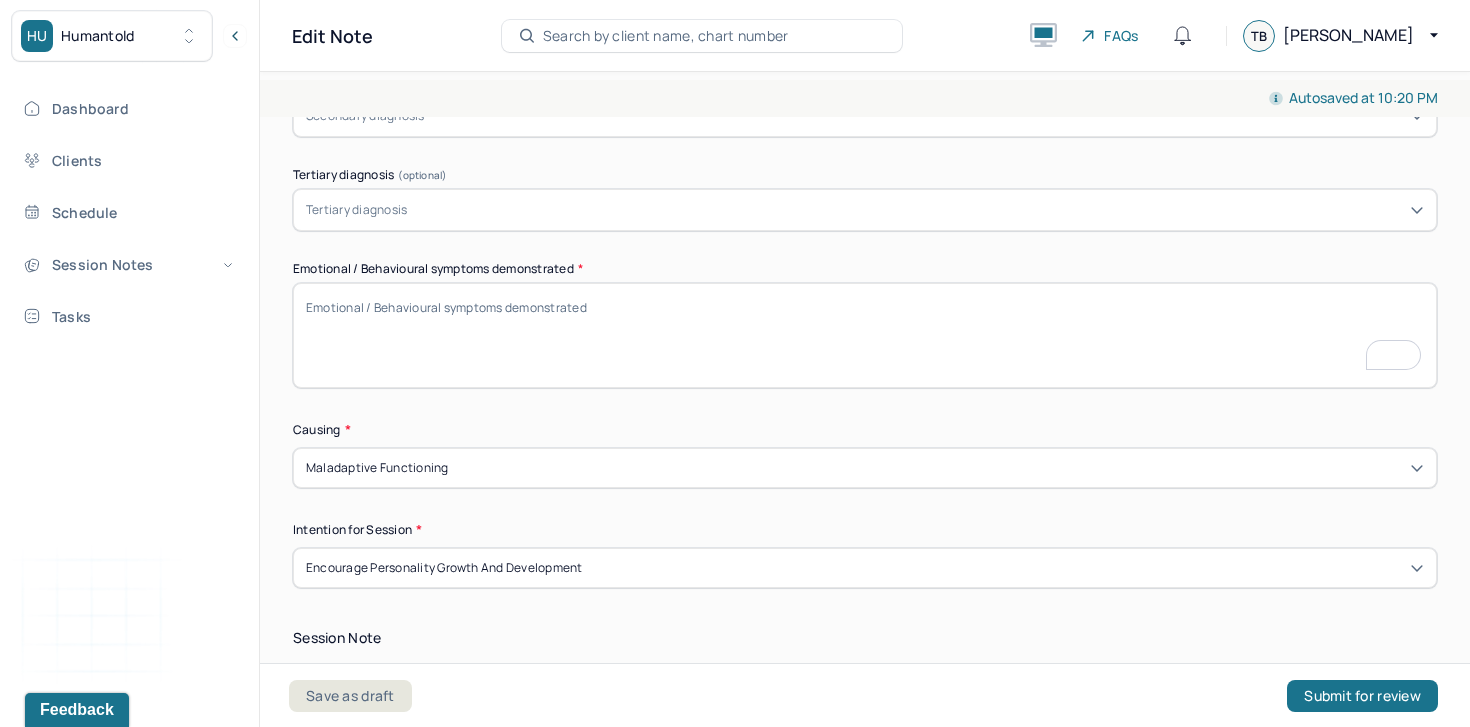 click on "Emotional / Behavioural symptoms demonstrated *" at bounding box center [865, 335] 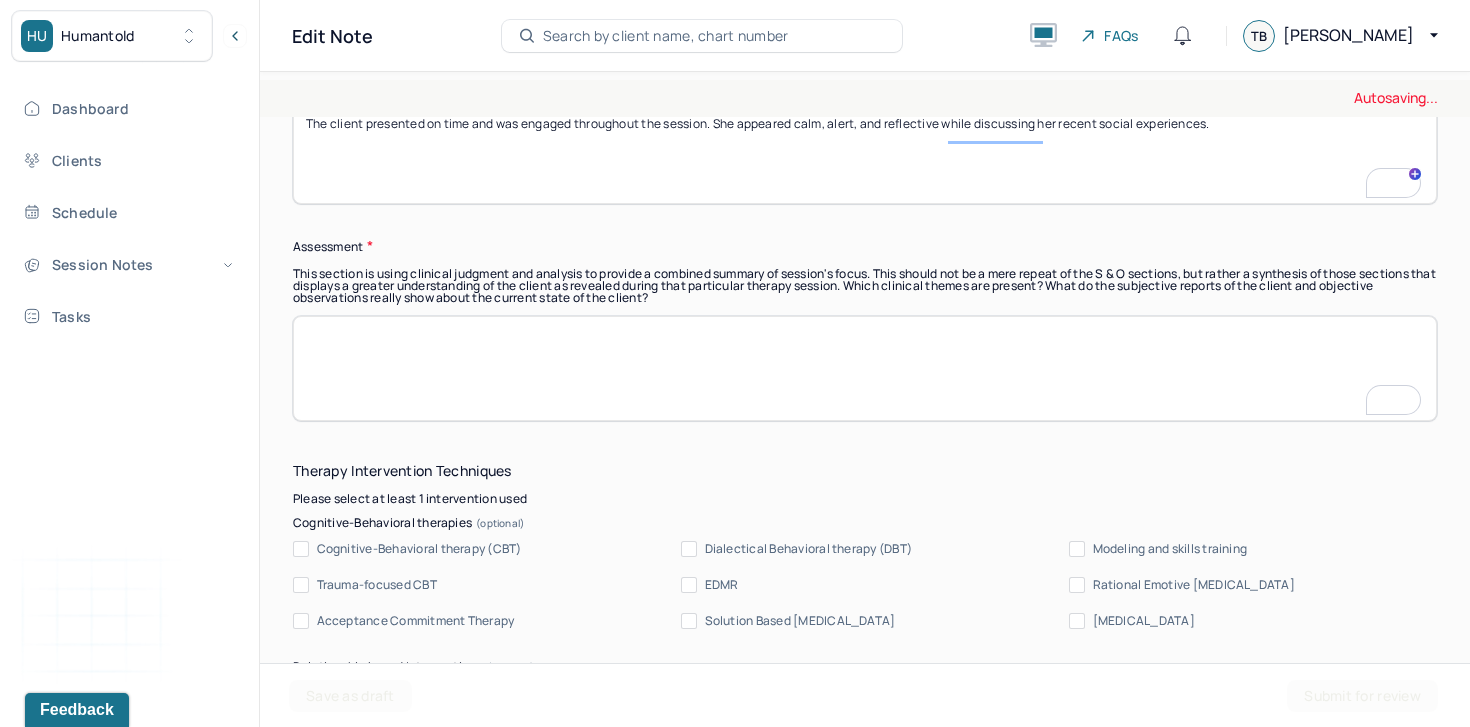 type on "The client demonstrated insight, mild frustration, and some self-critical thoughts when reflecting on not attending the meetup in Stamford. She also displayed pride and a sense of accomplishment when describing efforts to be more social and engage with old friends." 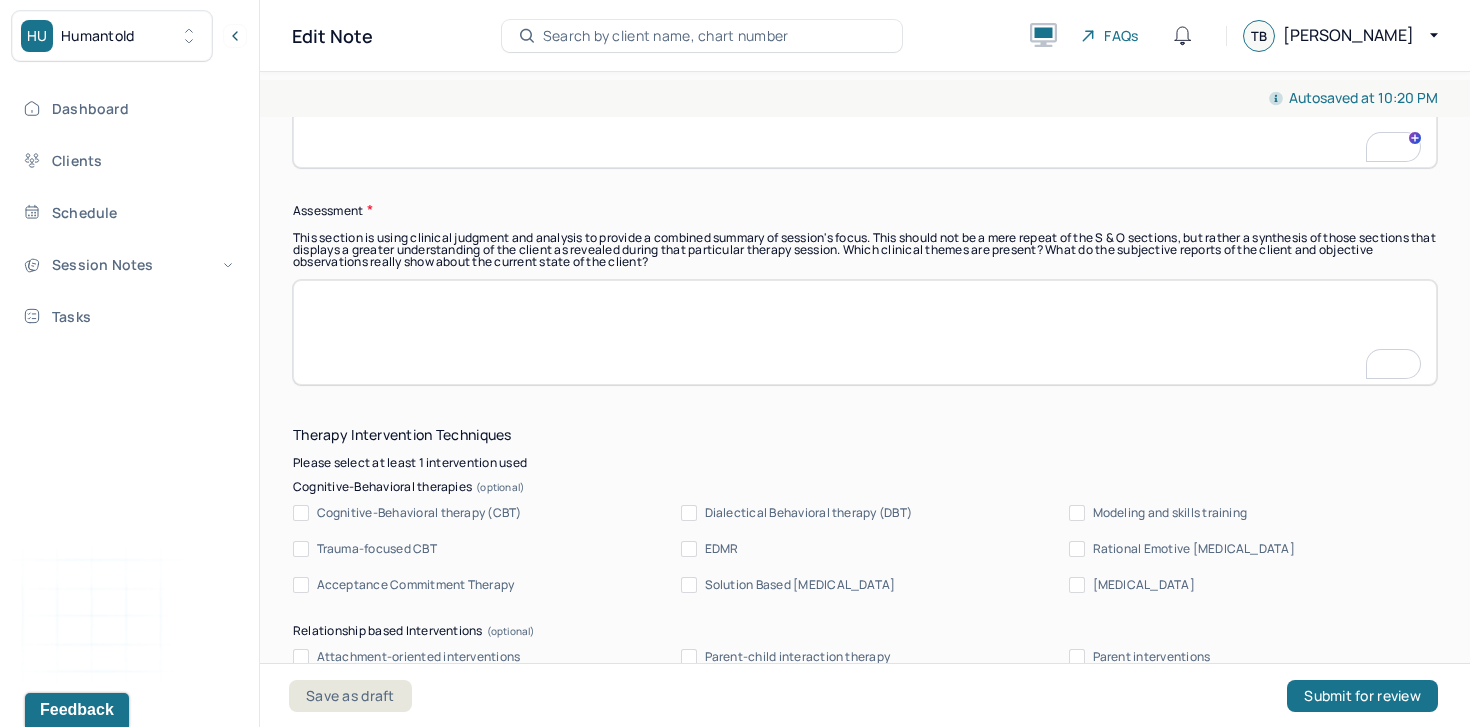 click at bounding box center (865, 332) 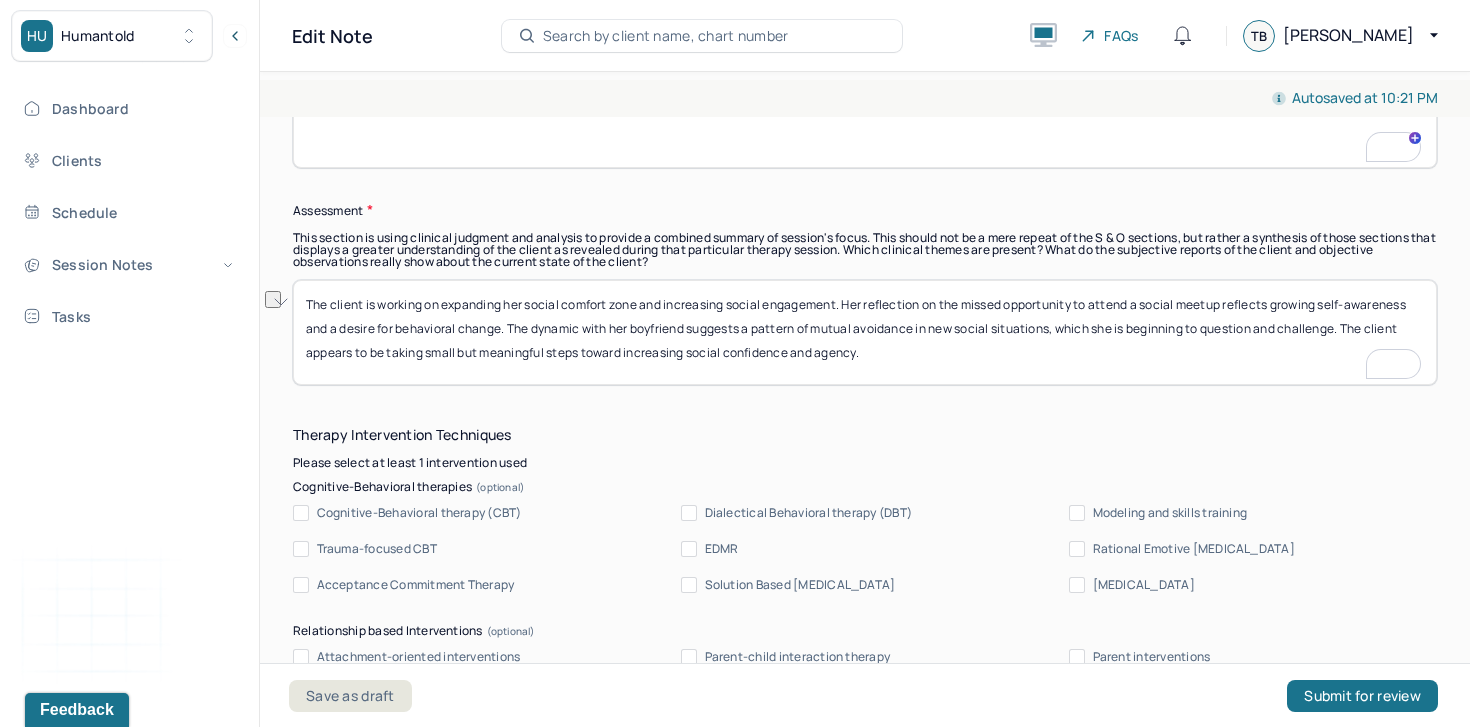 drag, startPoint x: 1348, startPoint y: 337, endPoint x: 509, endPoint y: 337, distance: 839 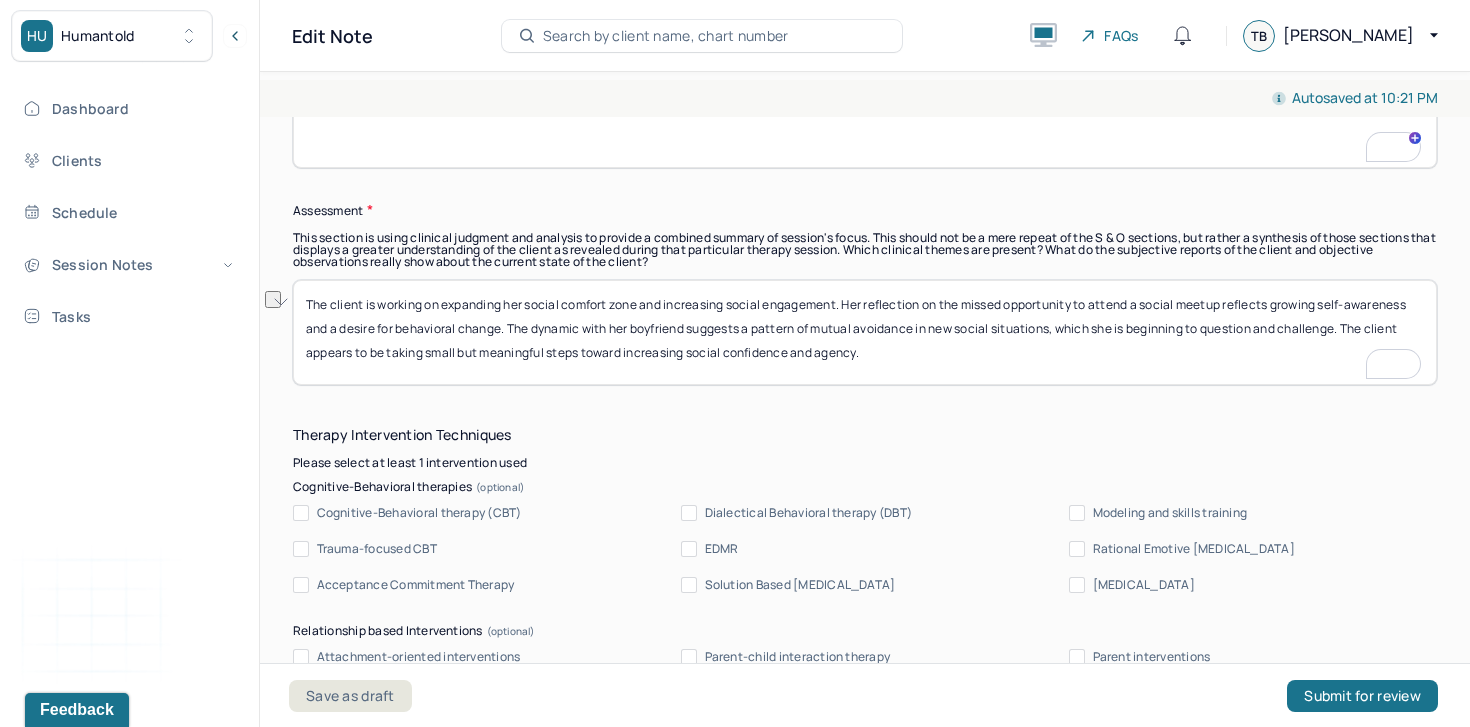 click on "The client is working on expanding her social comfort zone and increasing social engagement. Her reflection on the missed opportunity to attend a social meetup reflects growing self-awareness and a desire for behavioral change. The dynamic with her boyfriend suggests a pattern of mutual avoidance in new social situations, which she is beginning to question and challenge. The client appears to be taking small but meaningful steps toward increasing social confidence and agency." at bounding box center (865, 332) 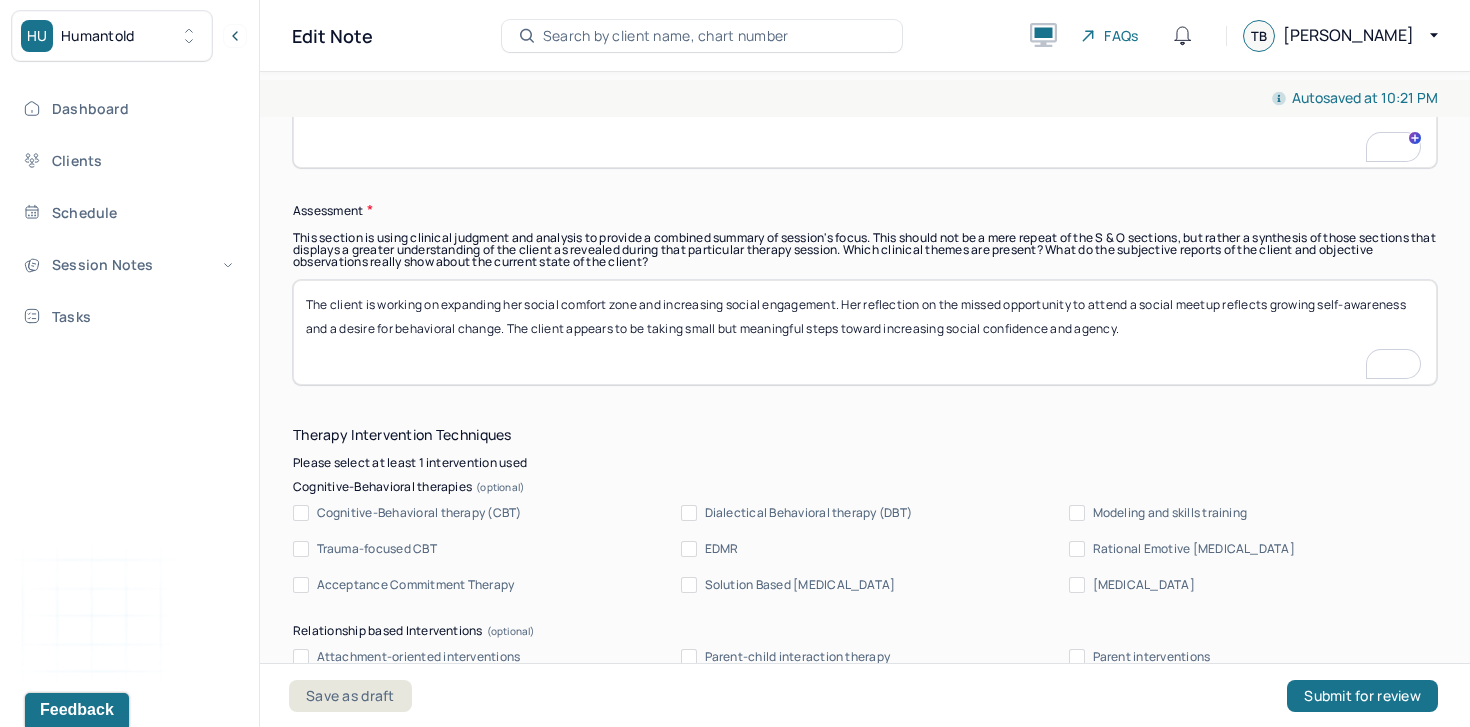 click on "The client is working on expanding her social comfort zone and increasing social engagement. Her reflection on the missed opportunity to attend a social meetup reflects growing self-awareness and a desire for behavioral change. The client appears to be taking small but meaningful steps toward increasing social confidence and agency." at bounding box center [865, 332] 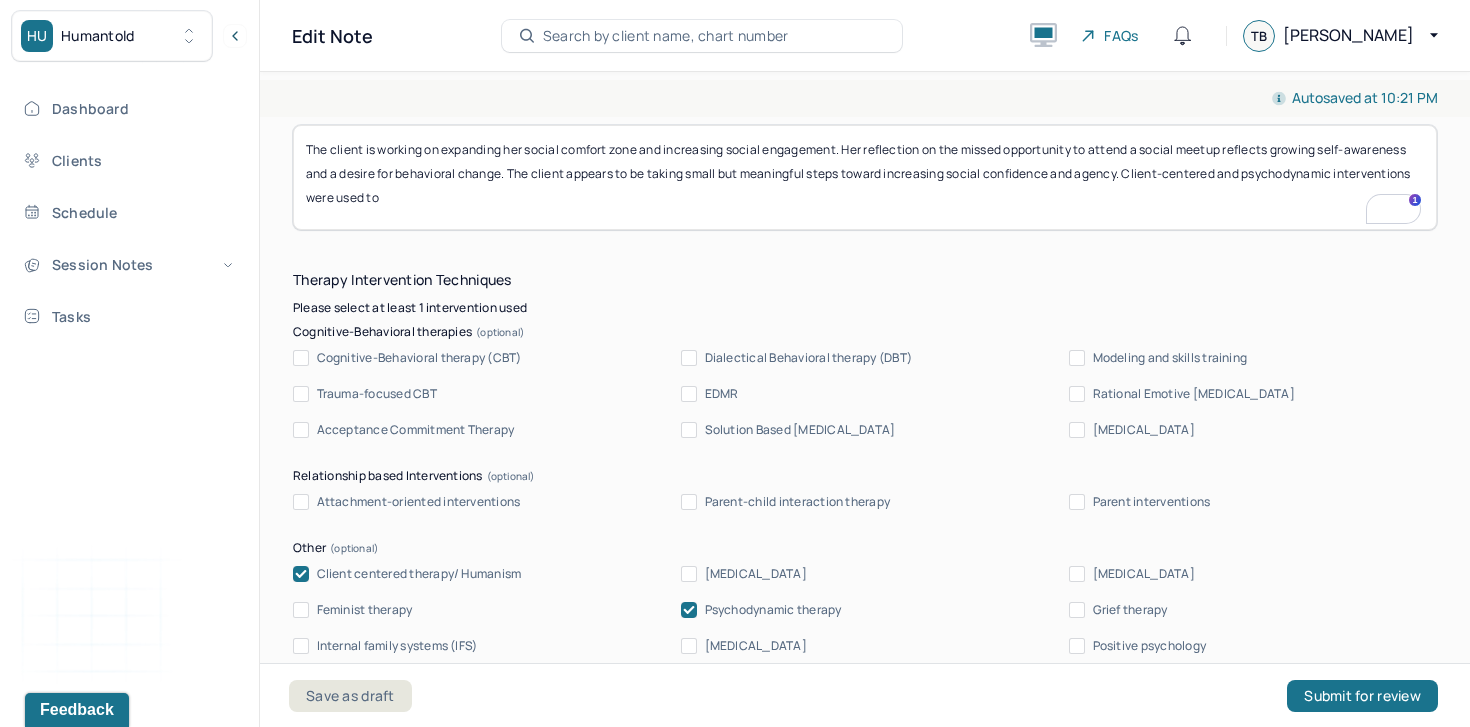 type on "The client is working on expanding her social comfort zone and increasing social engagement. Her reflection on the missed opportunity to attend a social meetup reflects growing self-awareness and a desire for behavioral change. The client appears to be taking small but meaningful steps toward increasing social confidence and agency. Client-centered and psychodynamic interventions were used to" 